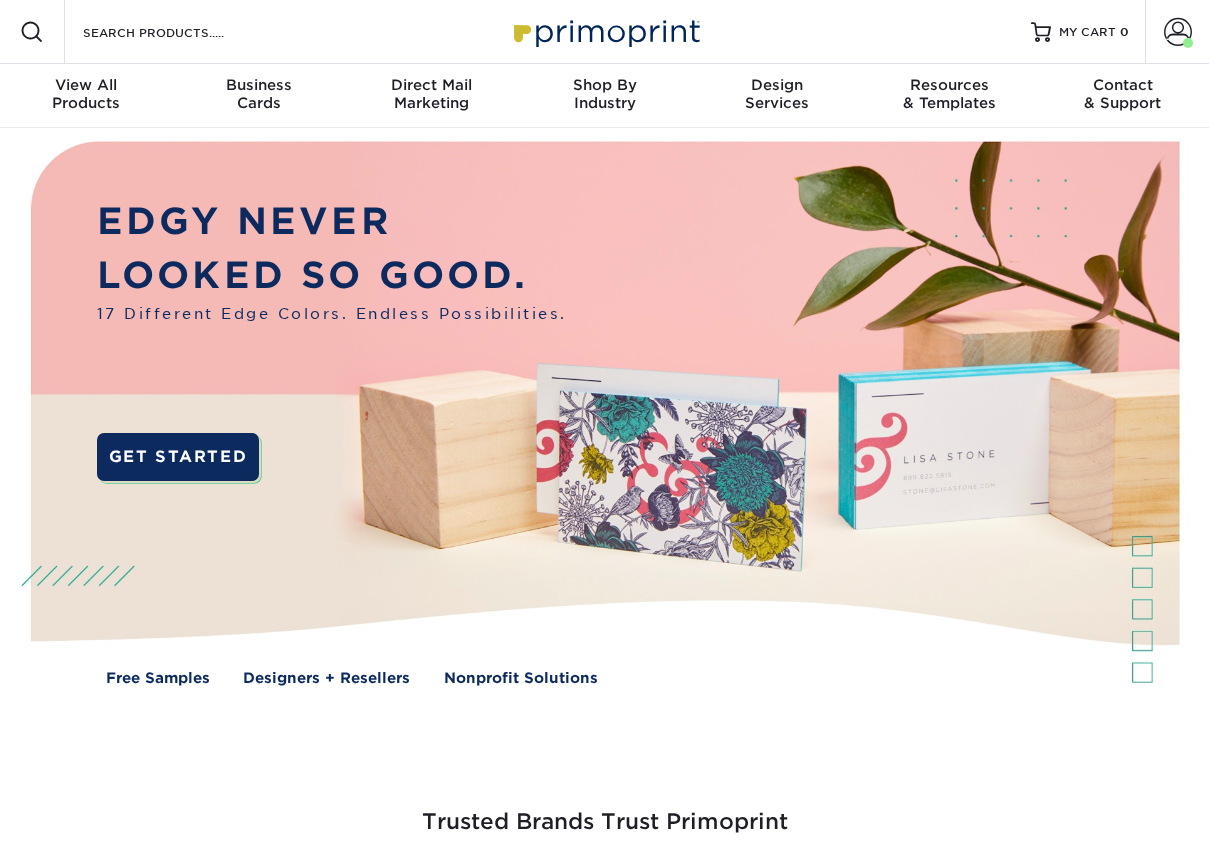 scroll, scrollTop: 0, scrollLeft: 0, axis: both 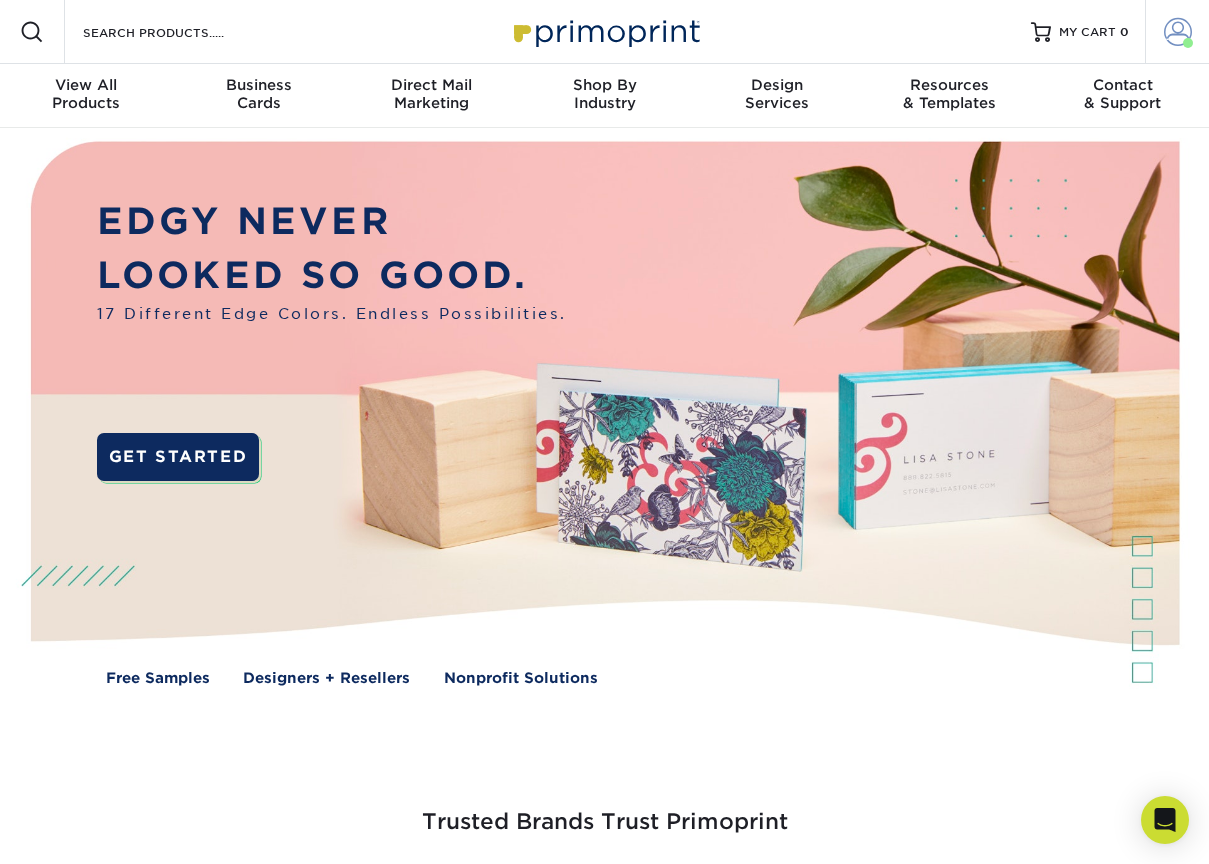 click at bounding box center (1178, 32) 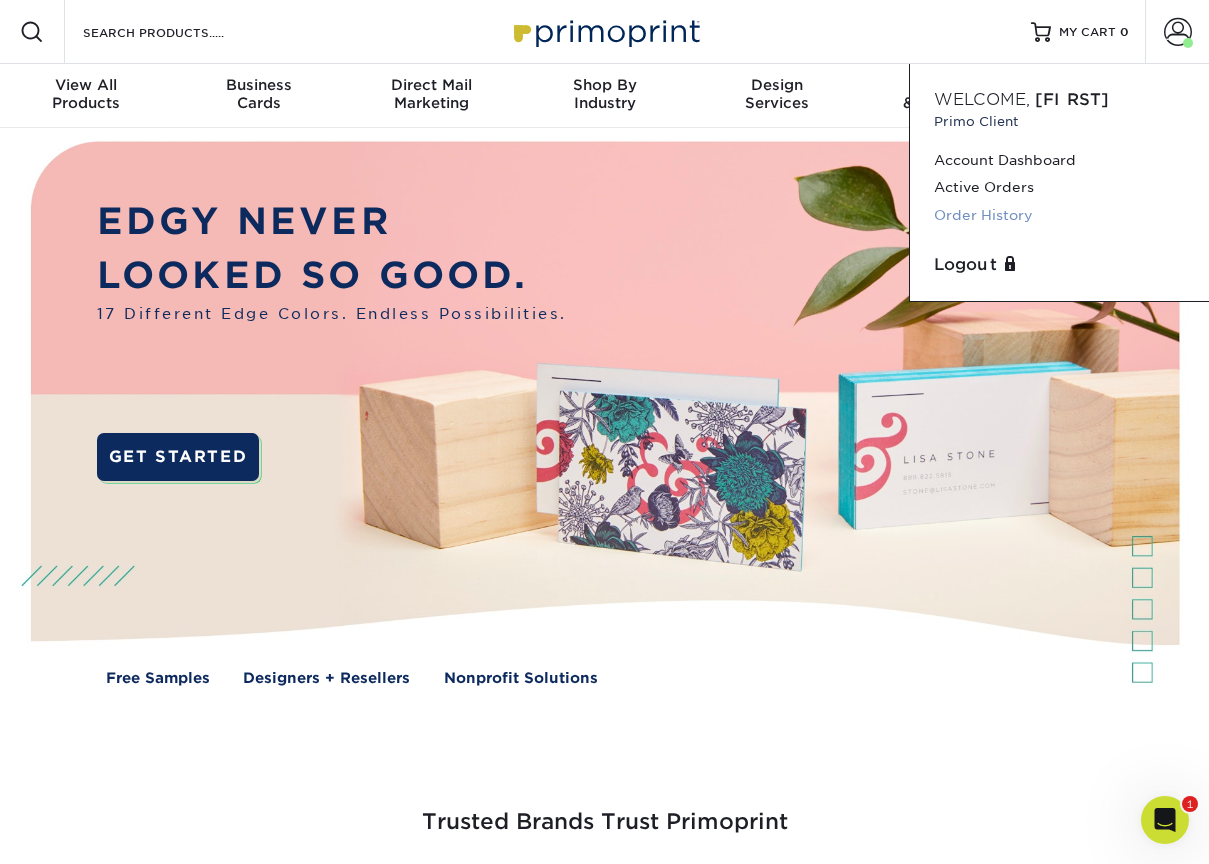 scroll, scrollTop: 0, scrollLeft: 0, axis: both 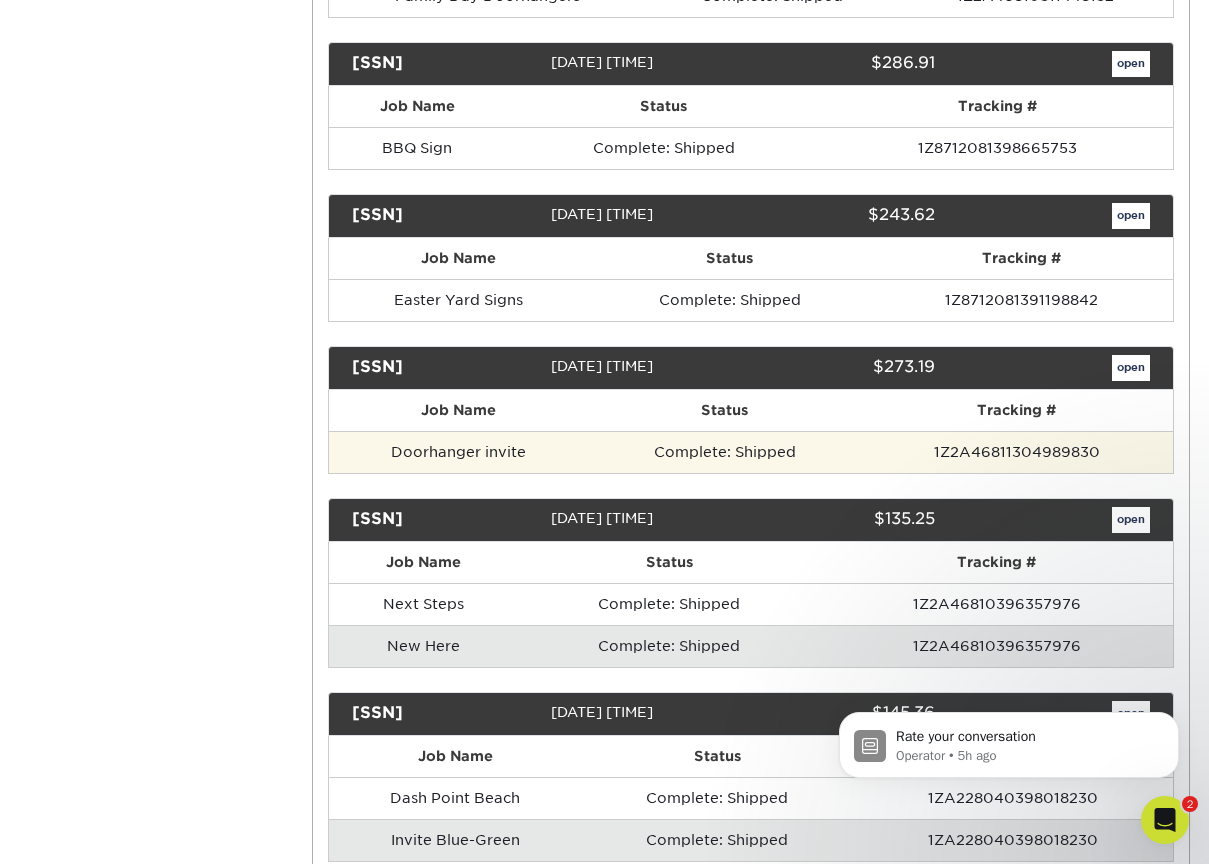 click on "Doorhanger invite" at bounding box center (459, 452) 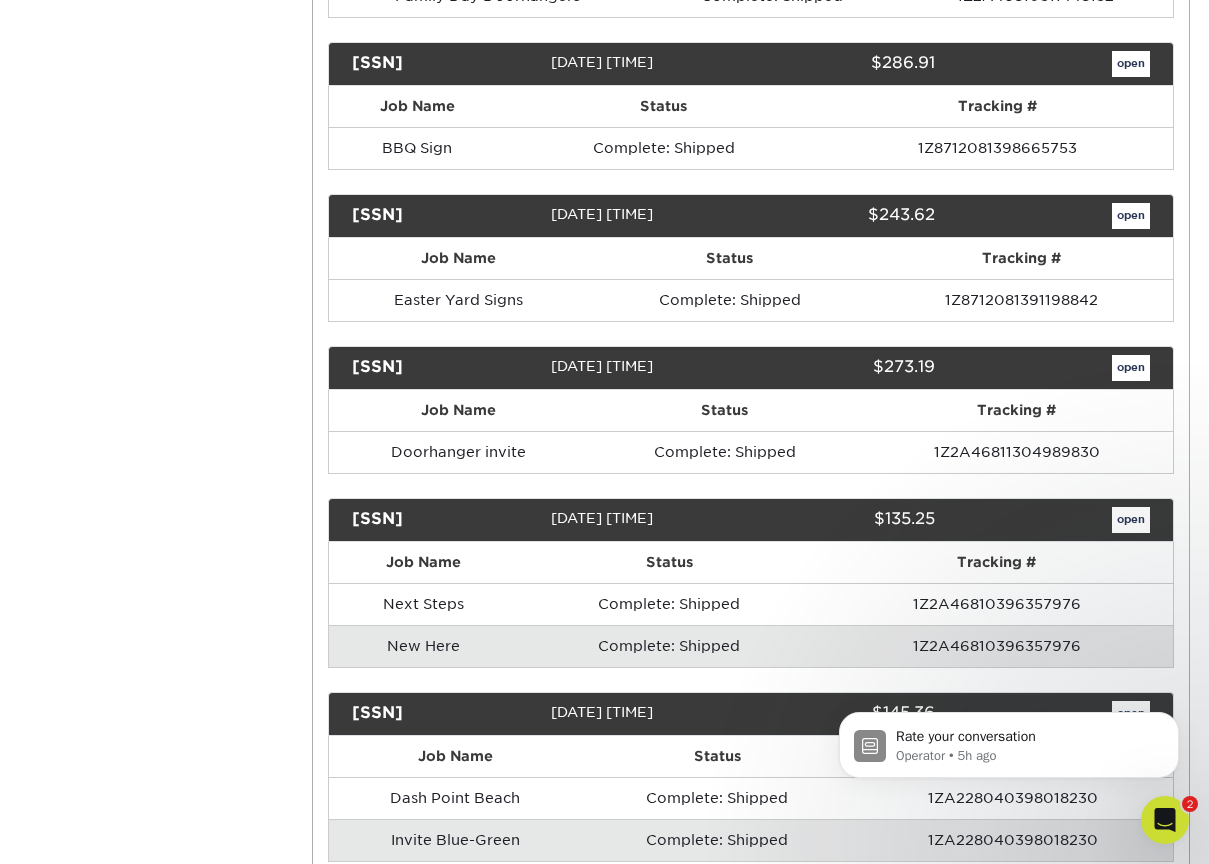 click on "open" at bounding box center (1131, 368) 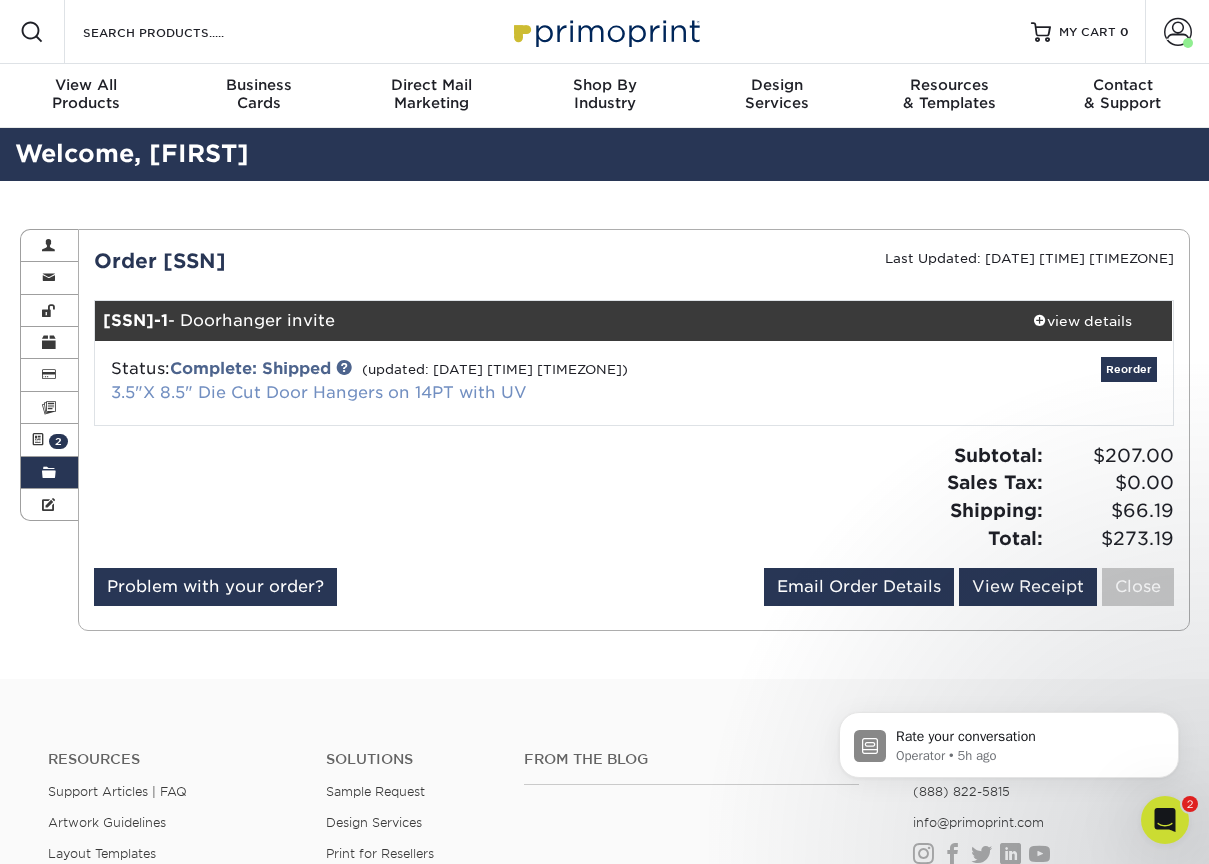 click on "3.5"X 8.5" Die Cut Door Hangers on 14PT with UV" at bounding box center [319, 392] 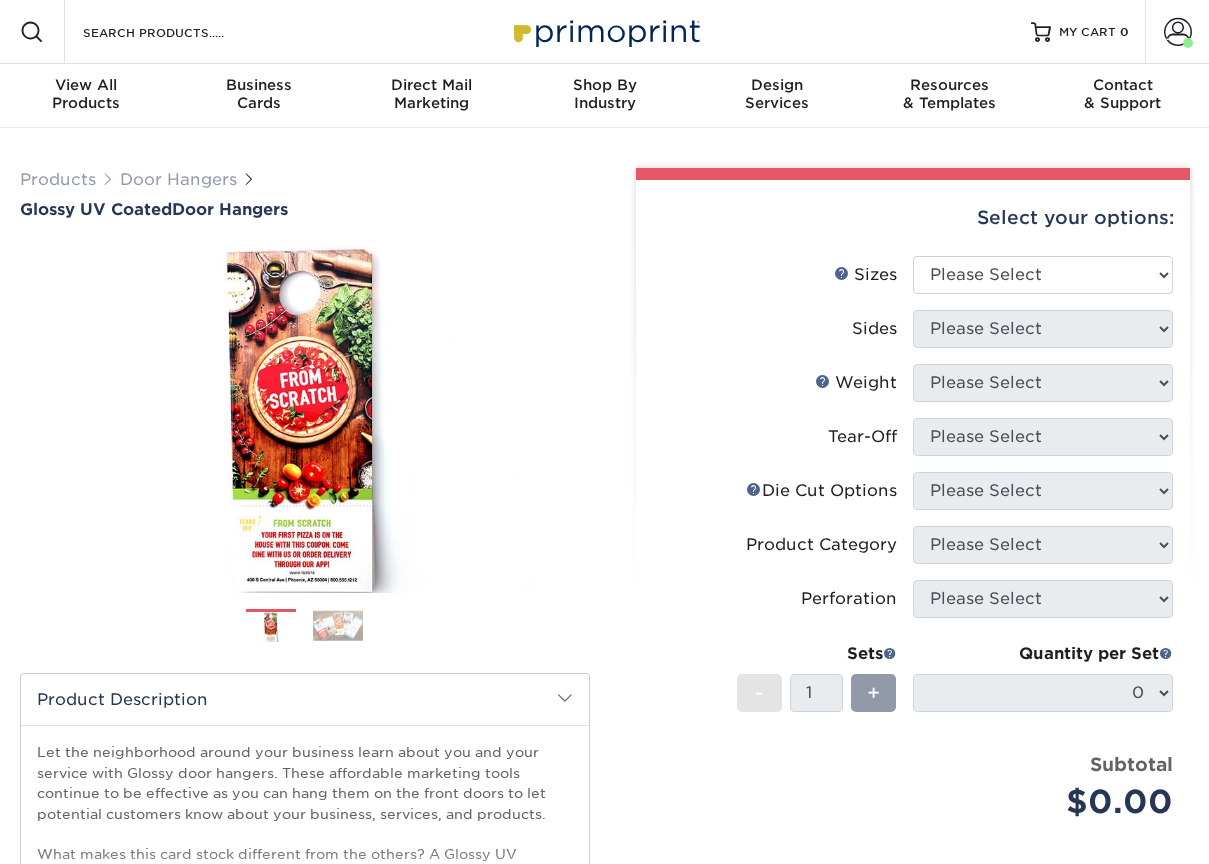 scroll, scrollTop: 0, scrollLeft: 0, axis: both 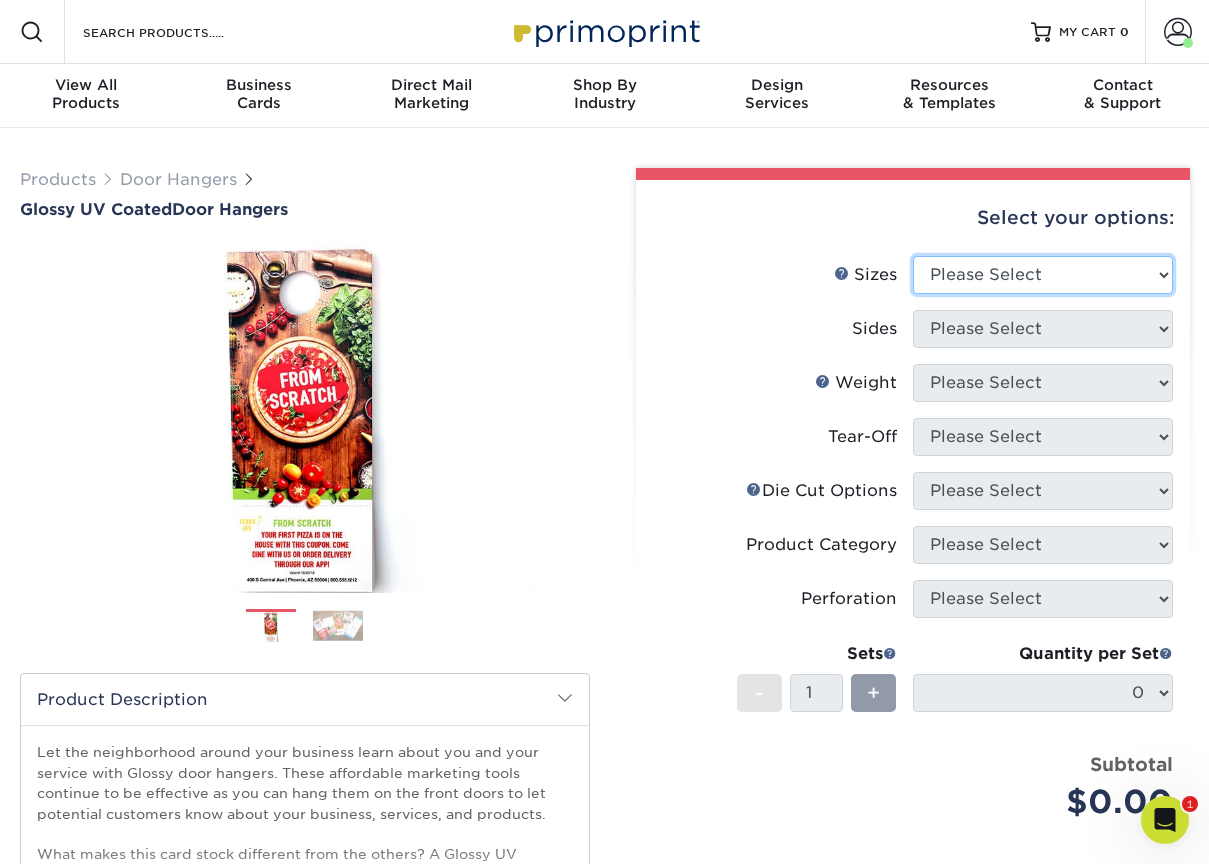 select on "3.50x8.50" 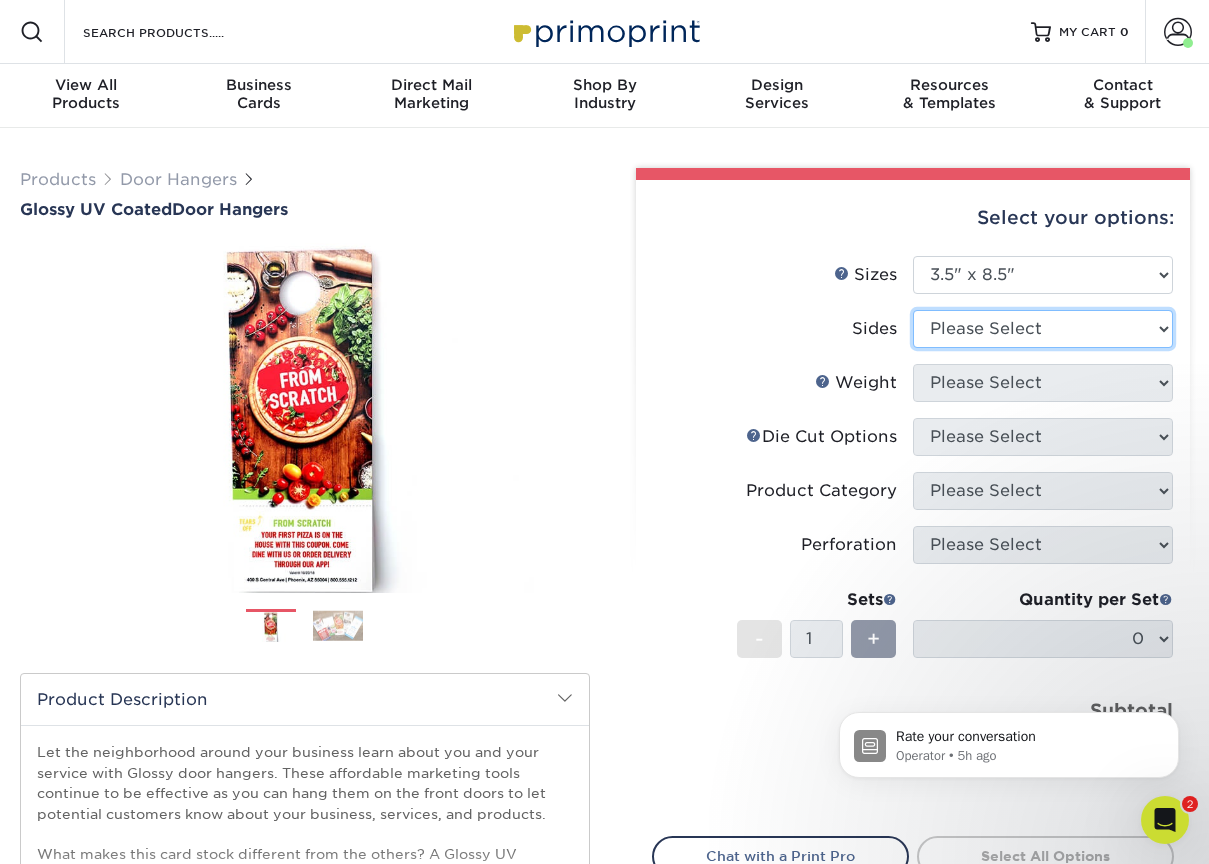 scroll, scrollTop: 0, scrollLeft: 0, axis: both 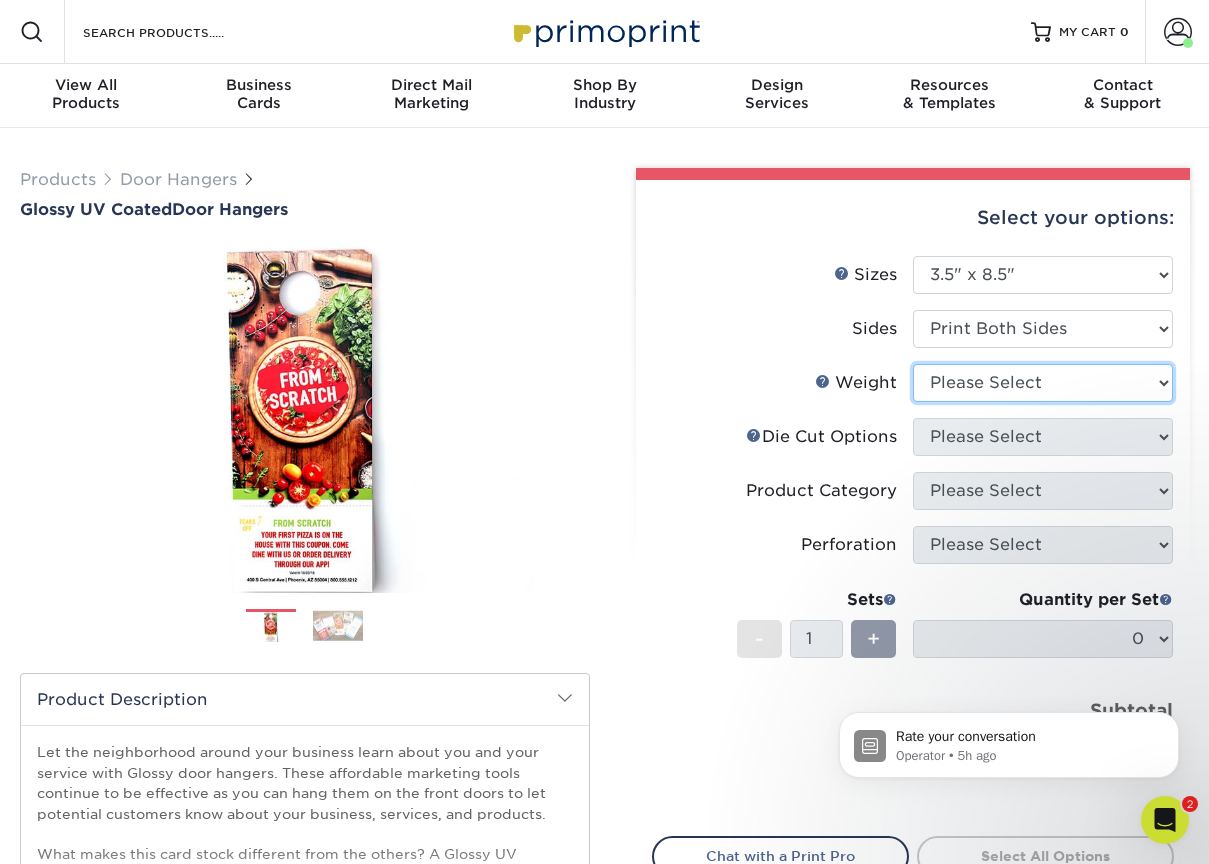 select on "14PT" 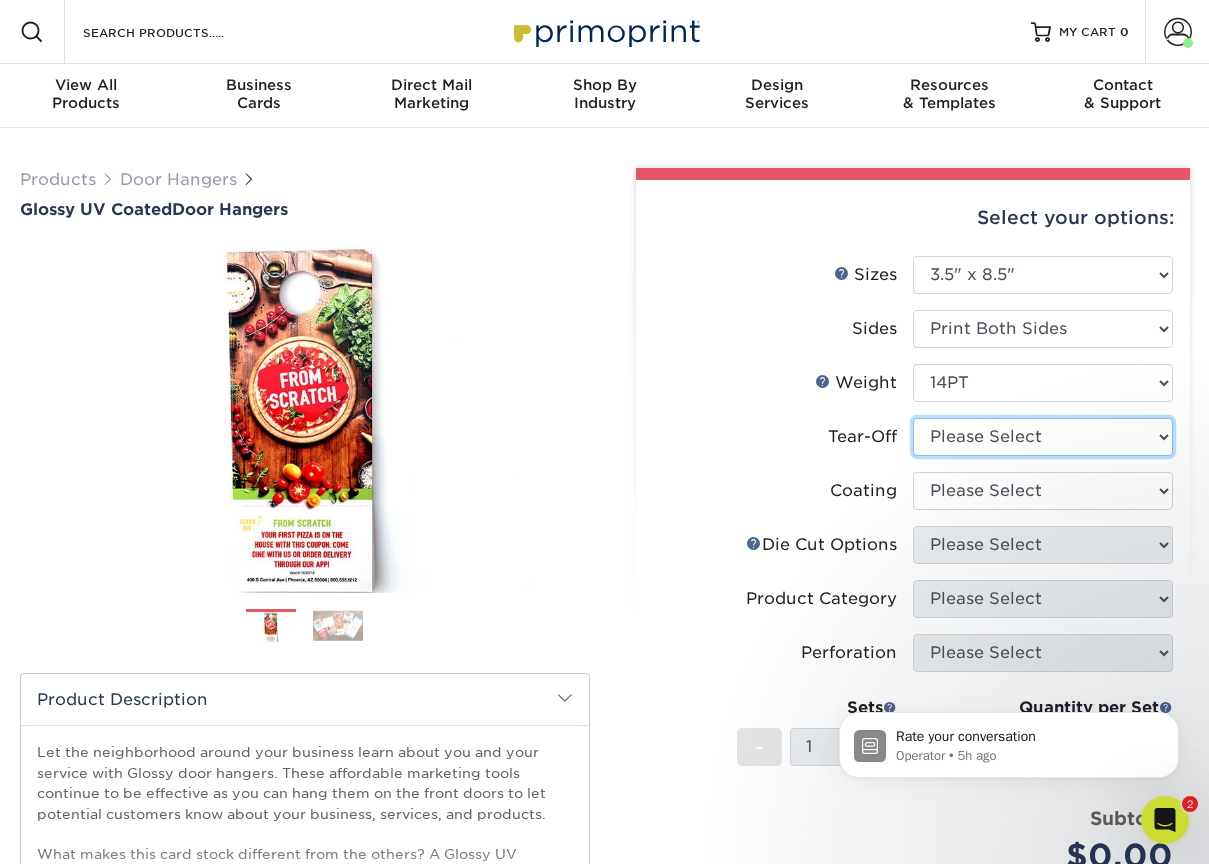 select on "0" 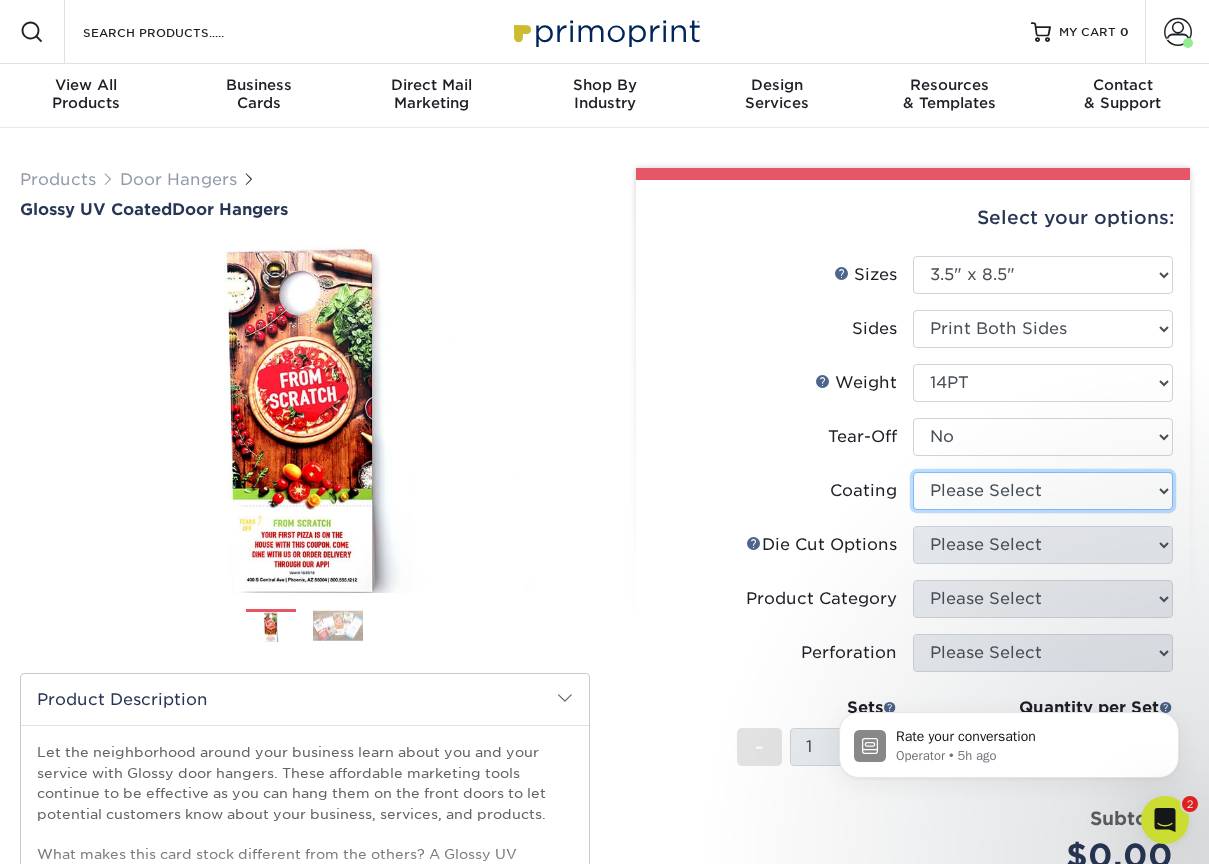 select on "ae367451-b2b8-45df-a344-0f05b6a12993" 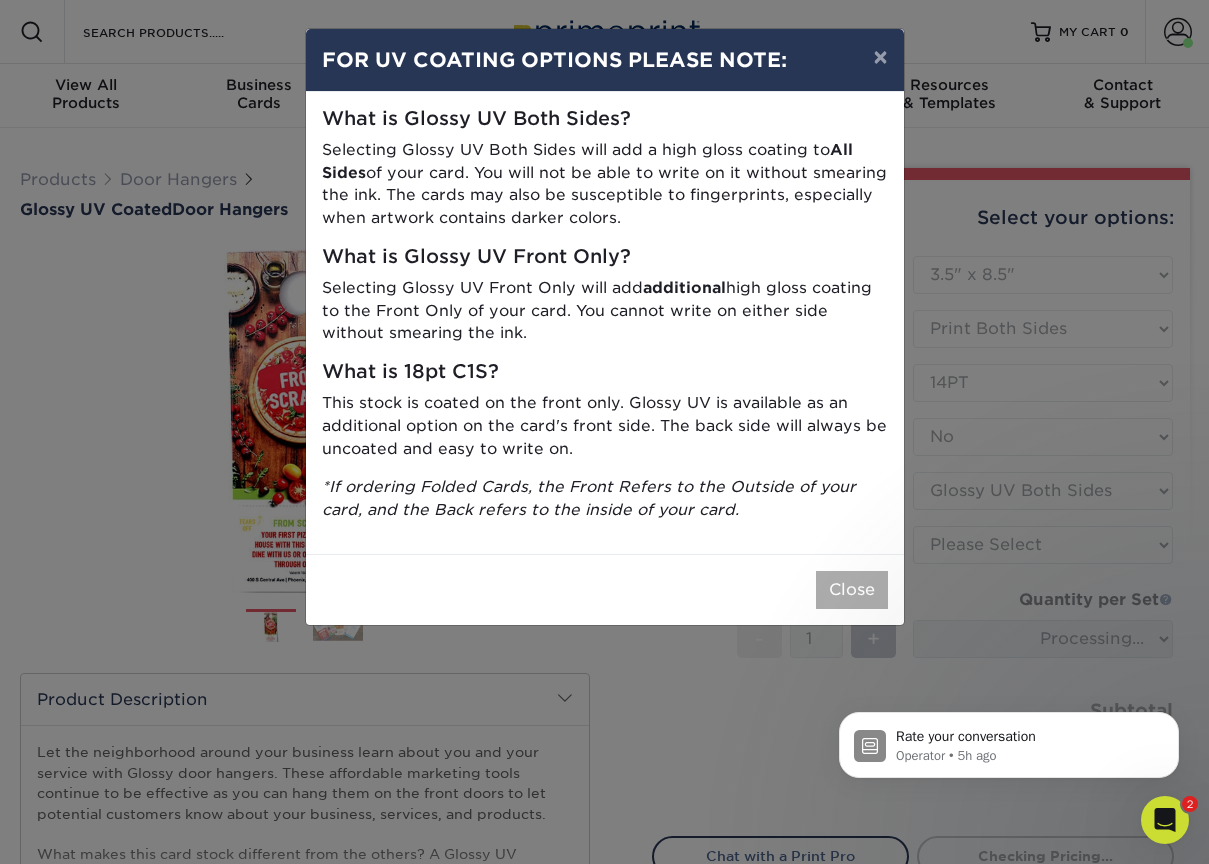click on "Close" at bounding box center [852, 590] 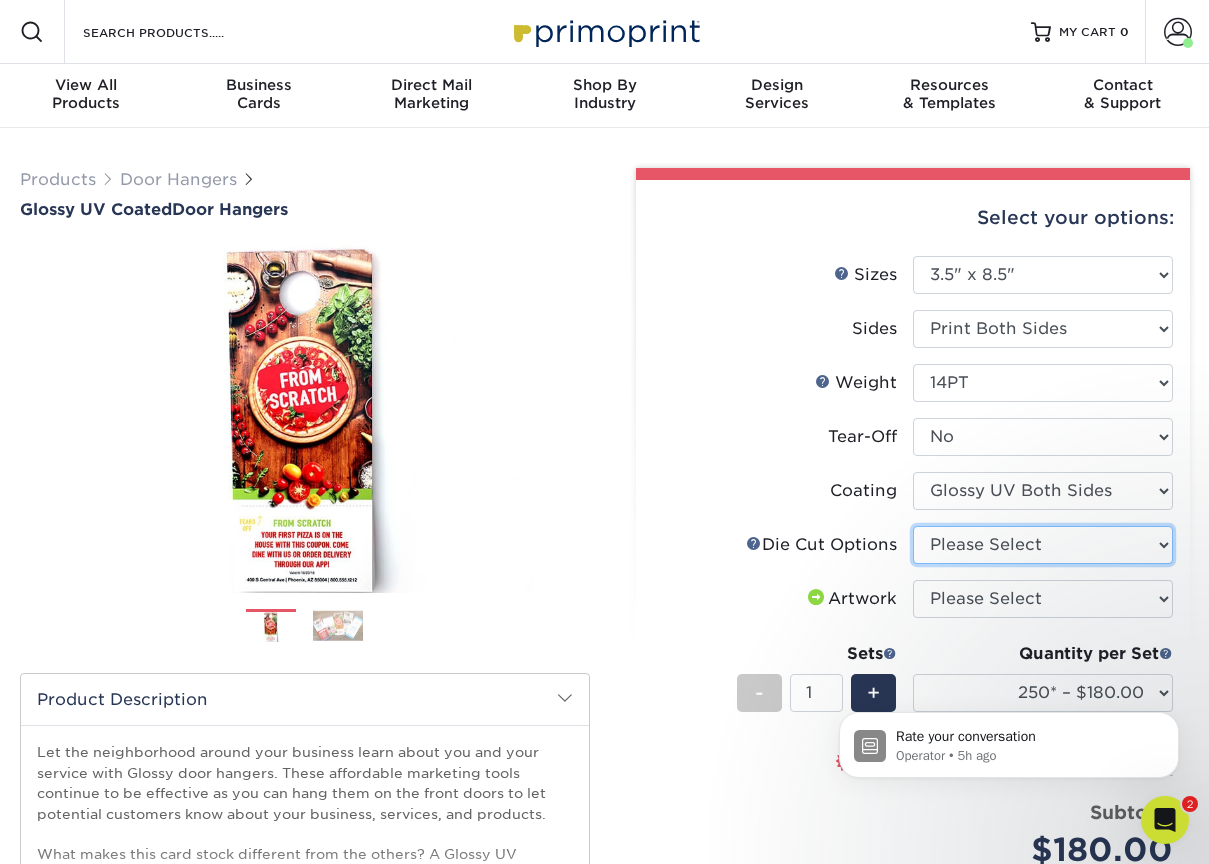 select on "fe6a4ed8-5803-433c-b773-a25a7b955e98" 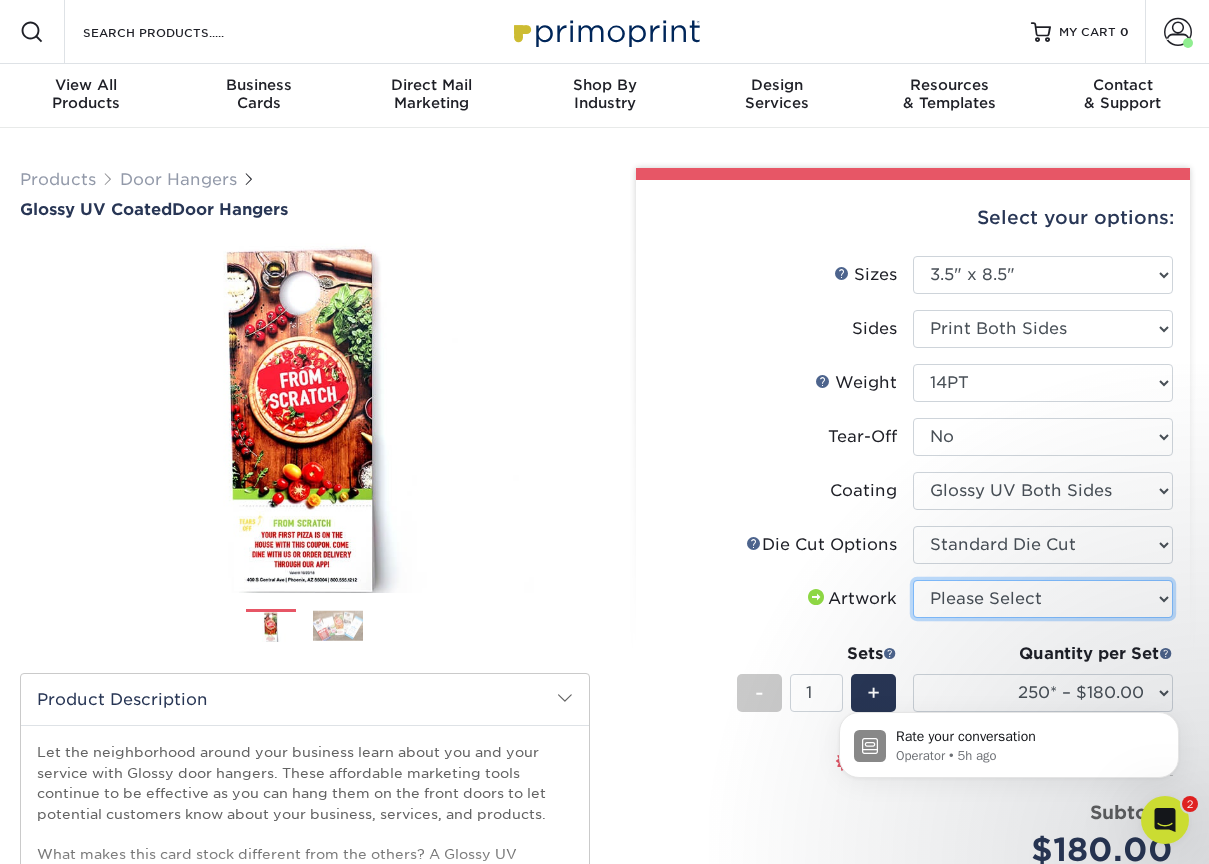 select on "upload" 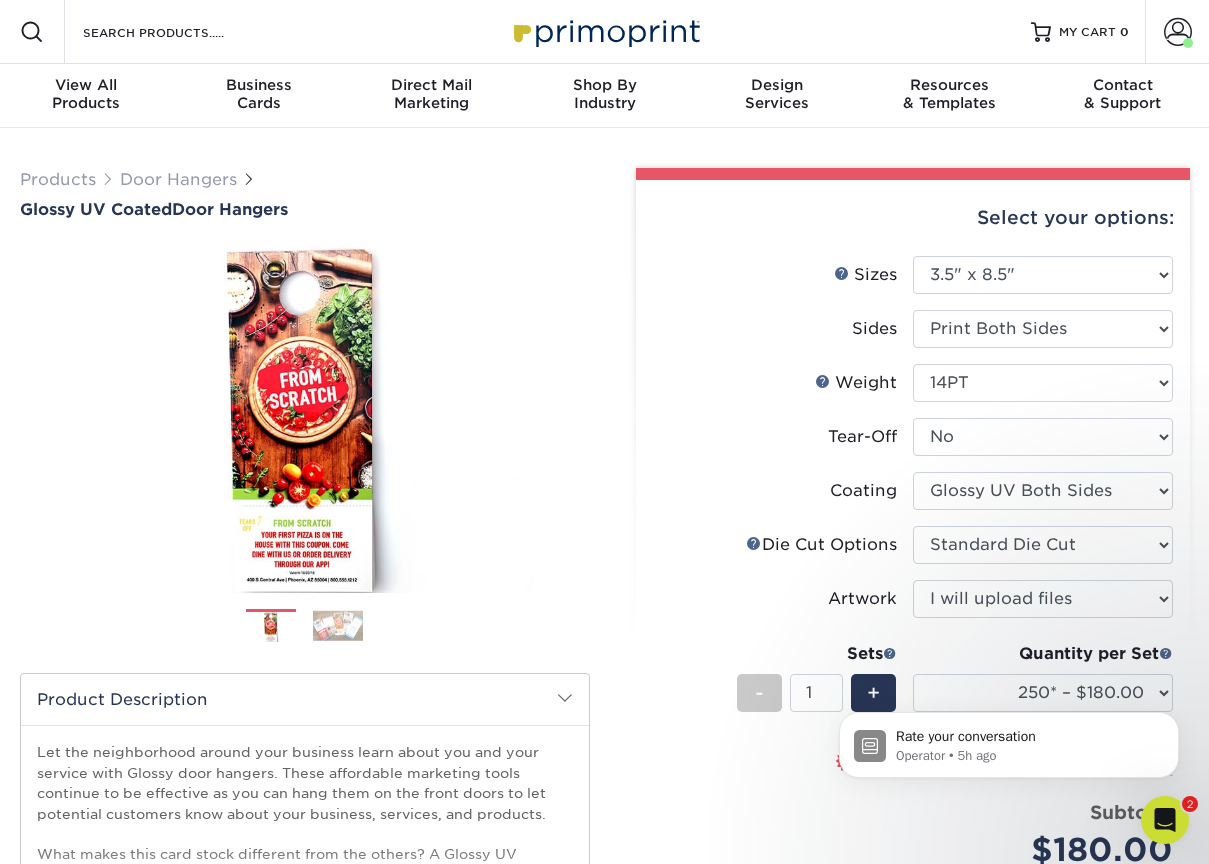 click on "Rate your conversation Operator • 5h ago" at bounding box center [1009, 740] 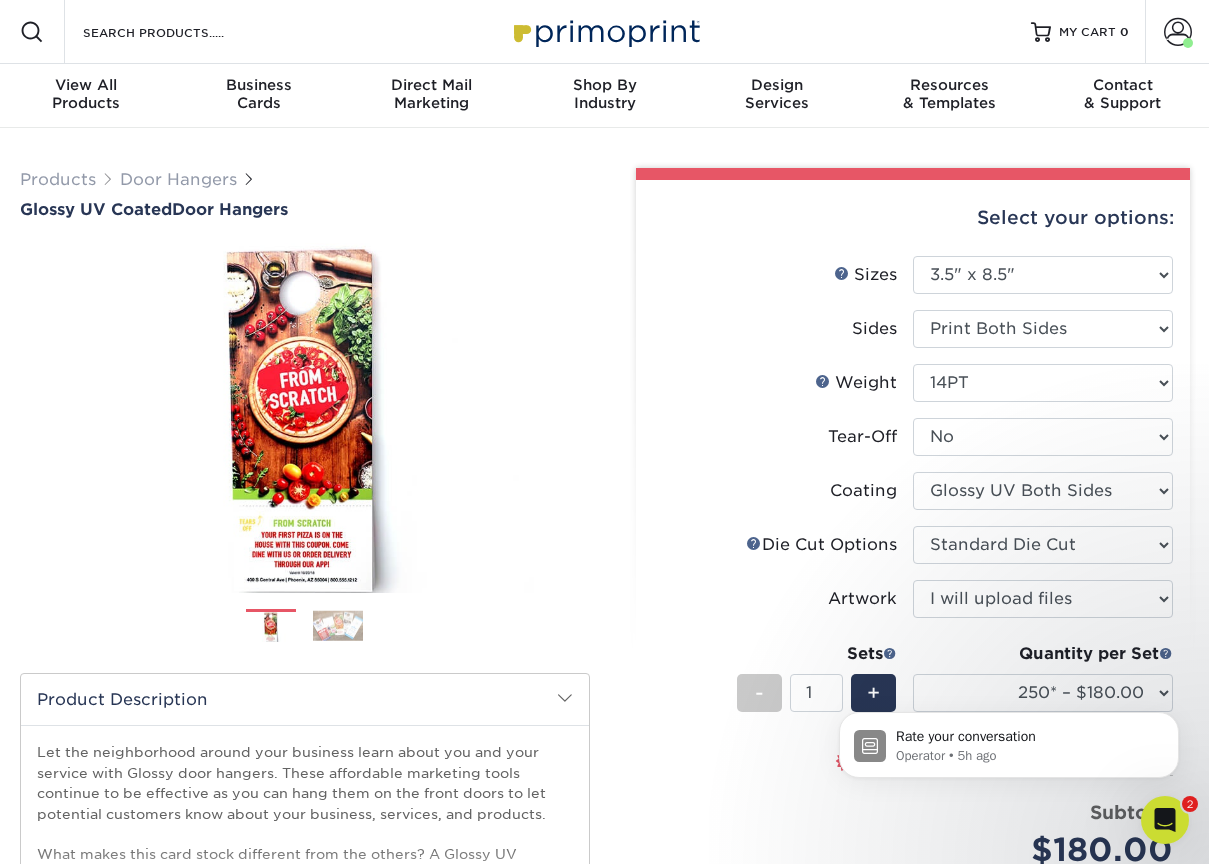click on "Rate your conversation Operator • 5h ago" at bounding box center [1009, 740] 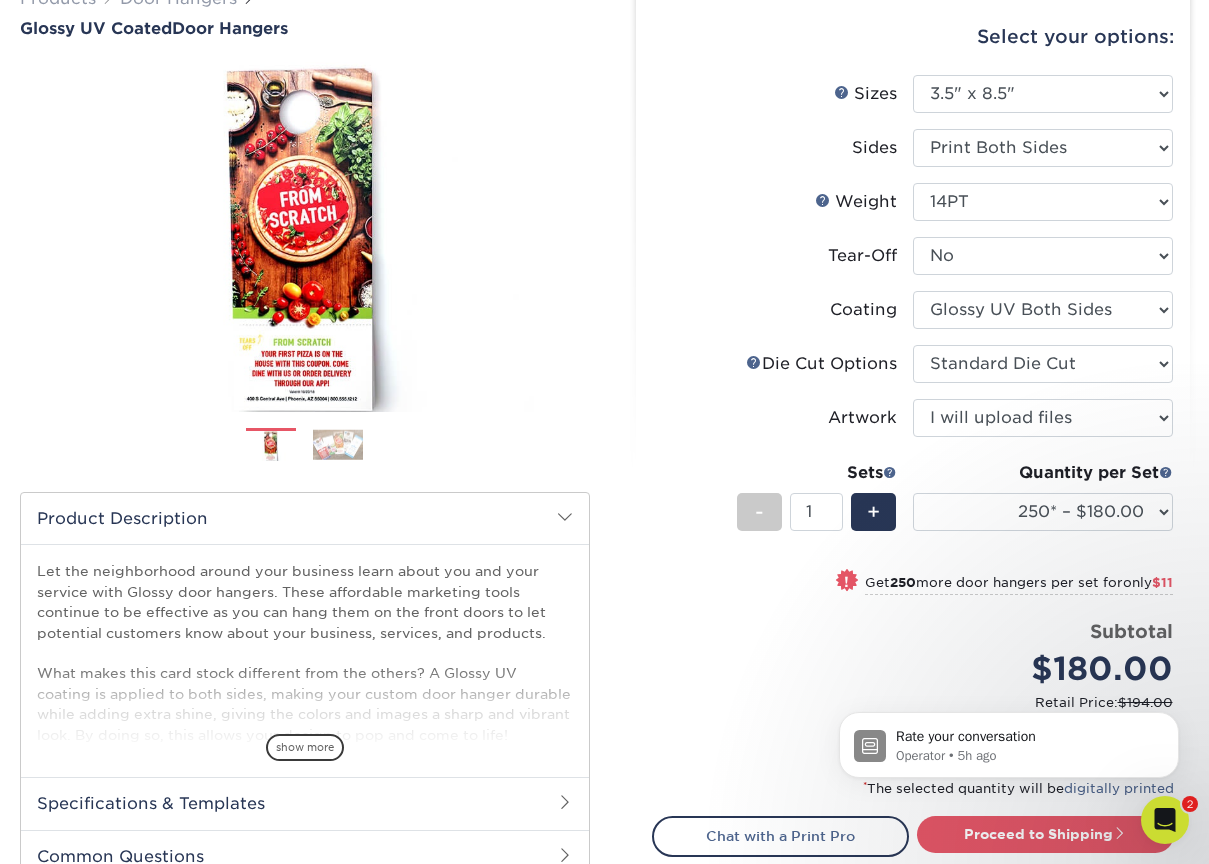 scroll, scrollTop: 193, scrollLeft: 0, axis: vertical 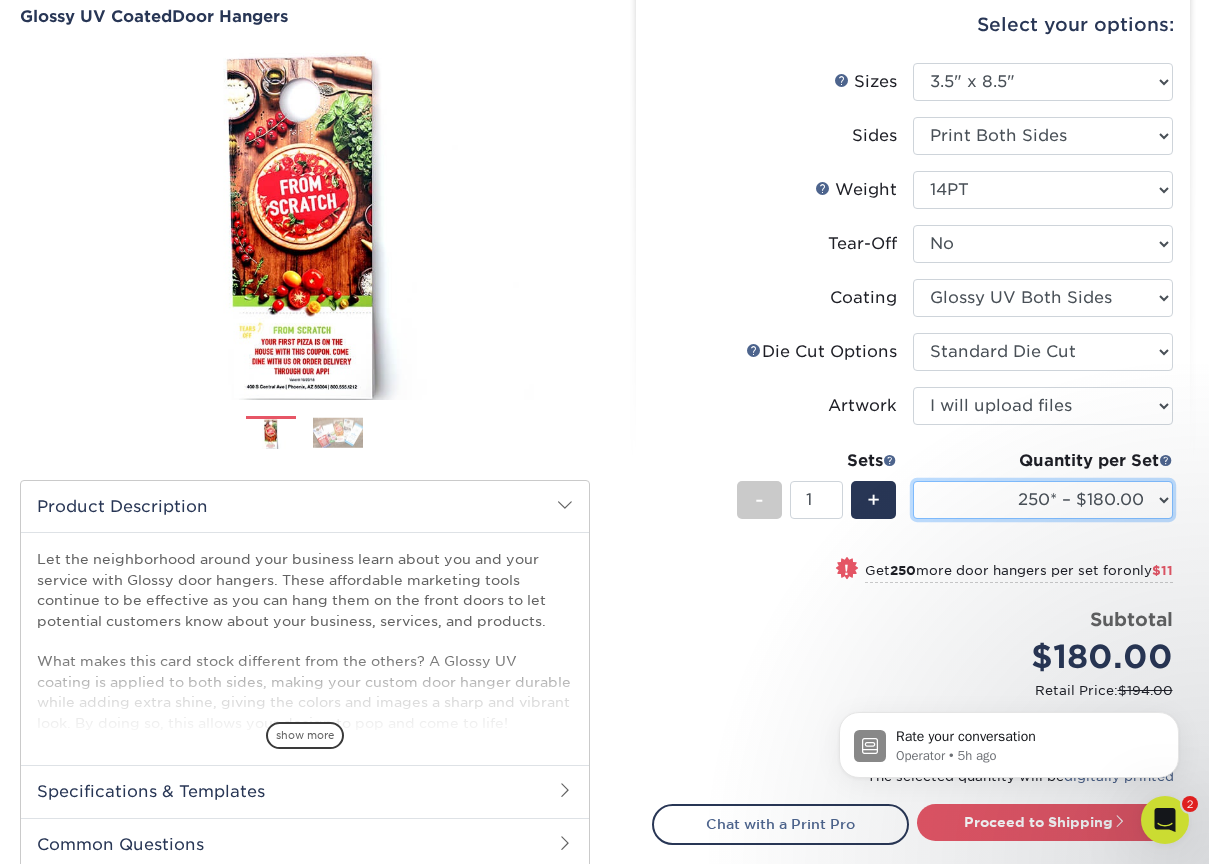 select on "1000 – $211.00" 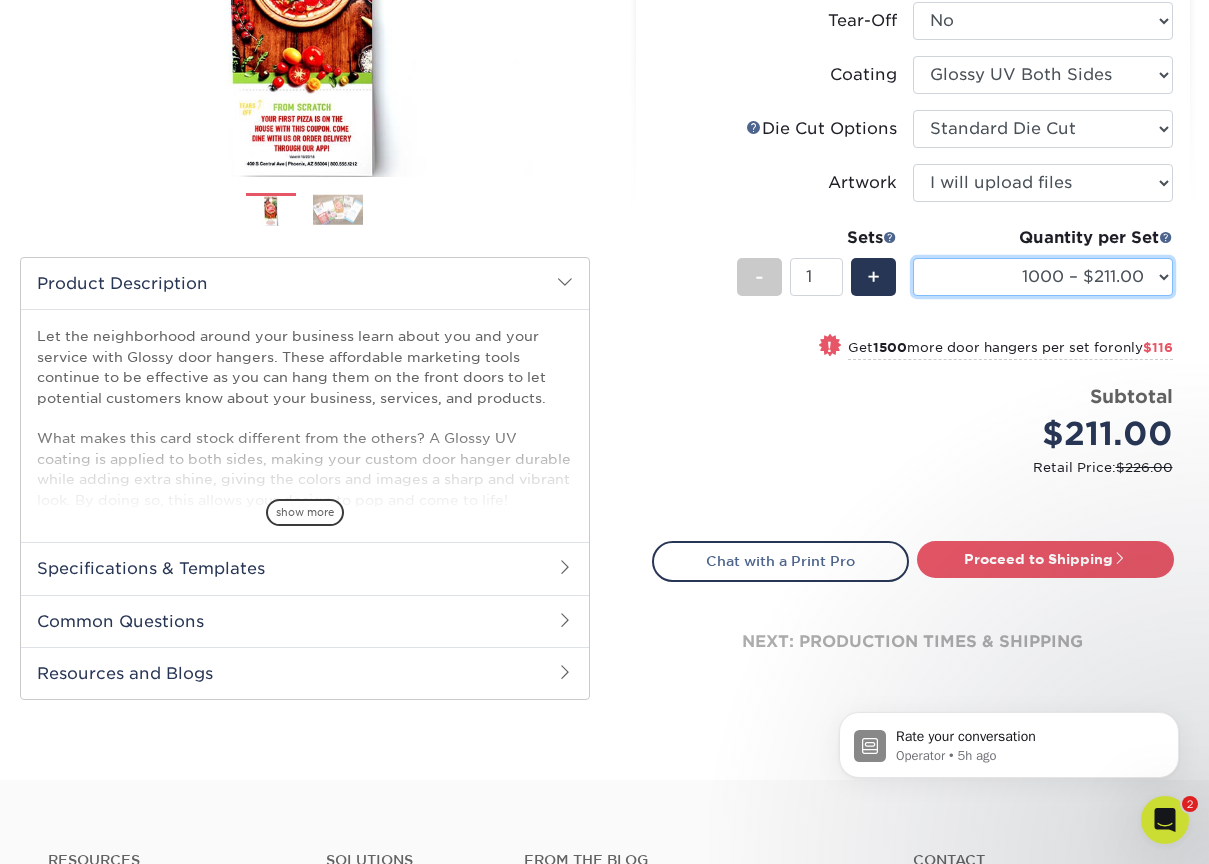 scroll, scrollTop: 635, scrollLeft: 0, axis: vertical 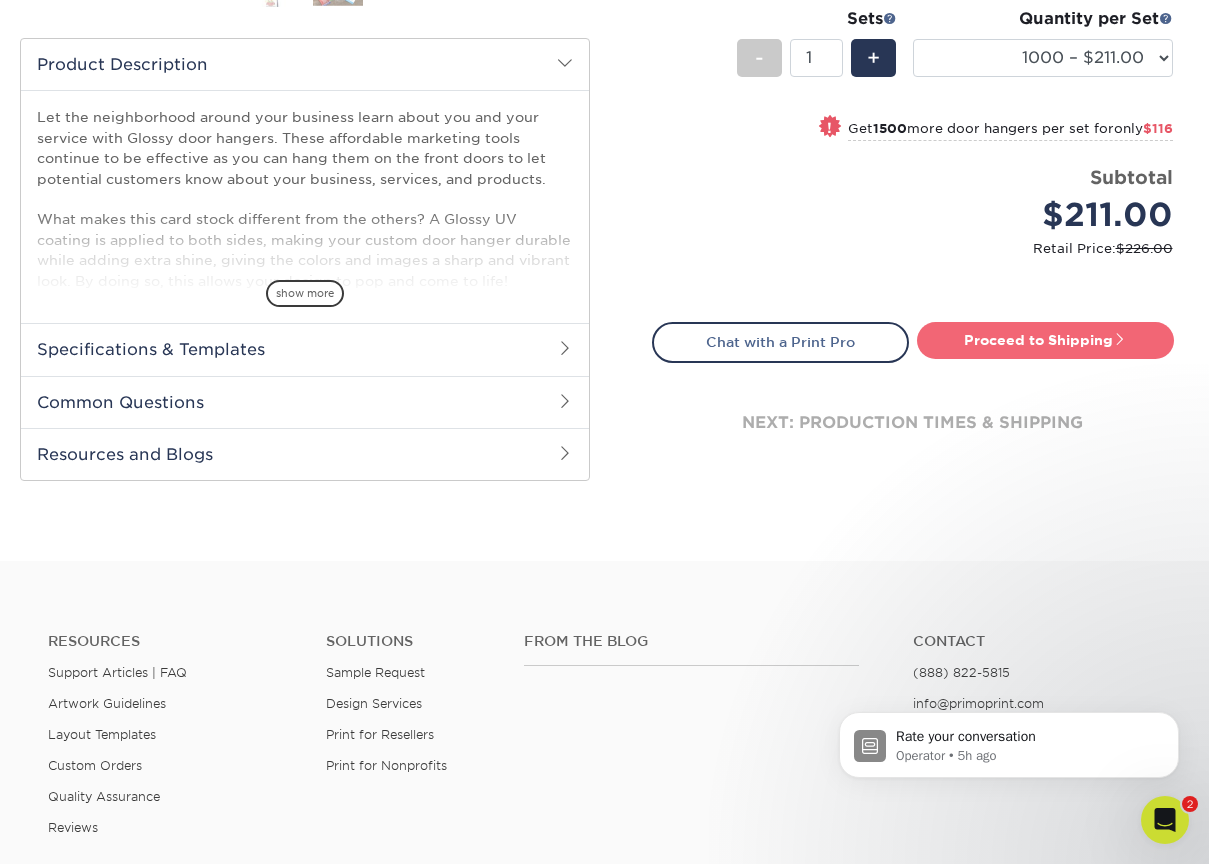 click on "Proceed to Shipping" at bounding box center [1045, 340] 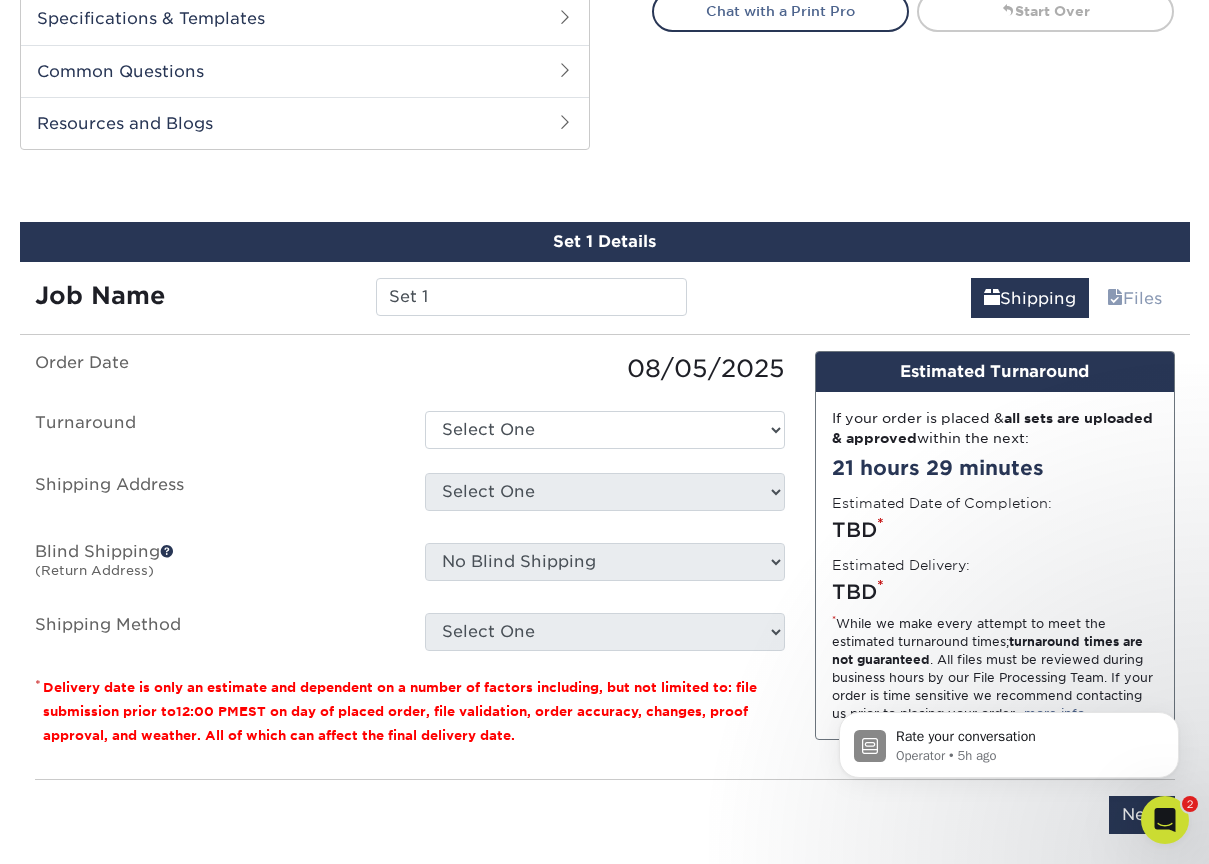 scroll, scrollTop: 1017, scrollLeft: 0, axis: vertical 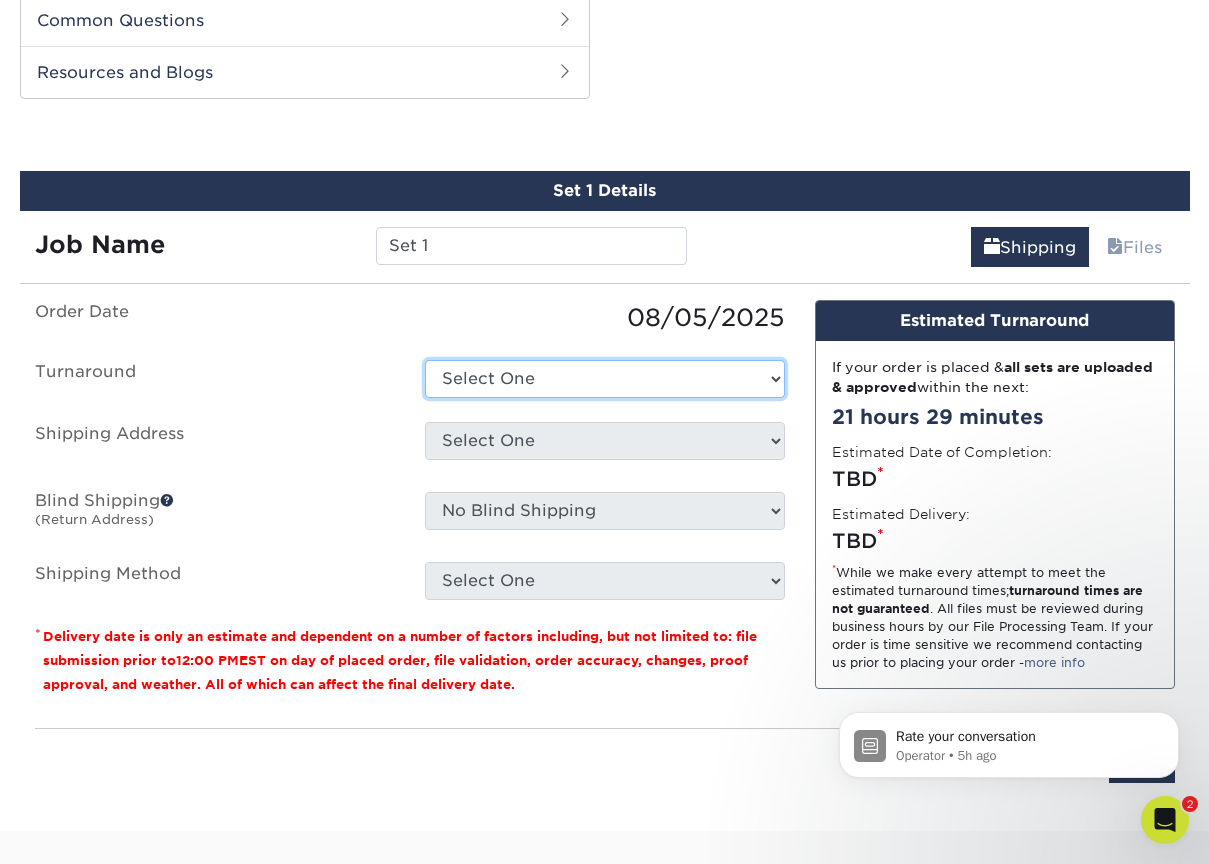 drag, startPoint x: 558, startPoint y: 375, endPoint x: 502, endPoint y: 250, distance: 136.9708 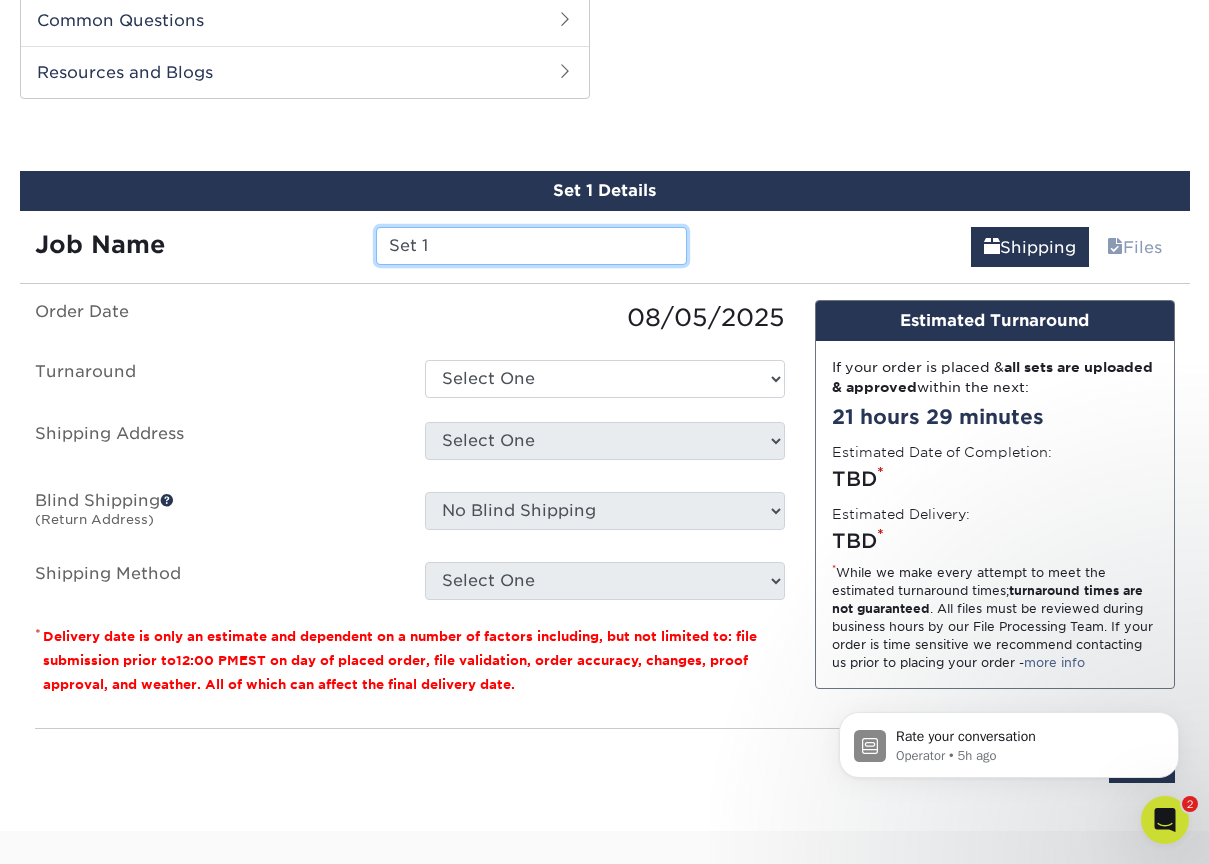 click on "Set 1" at bounding box center (531, 246) 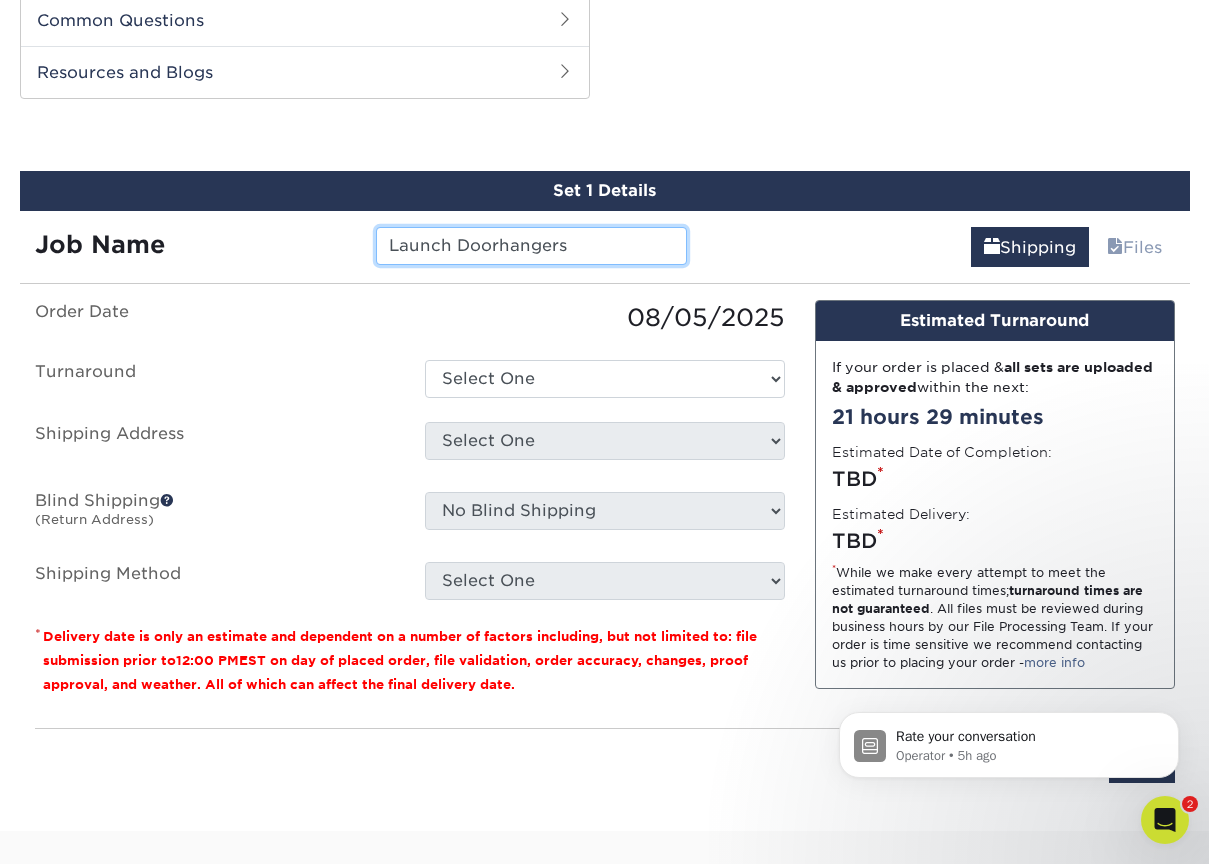 type on "Launch Doorhangers" 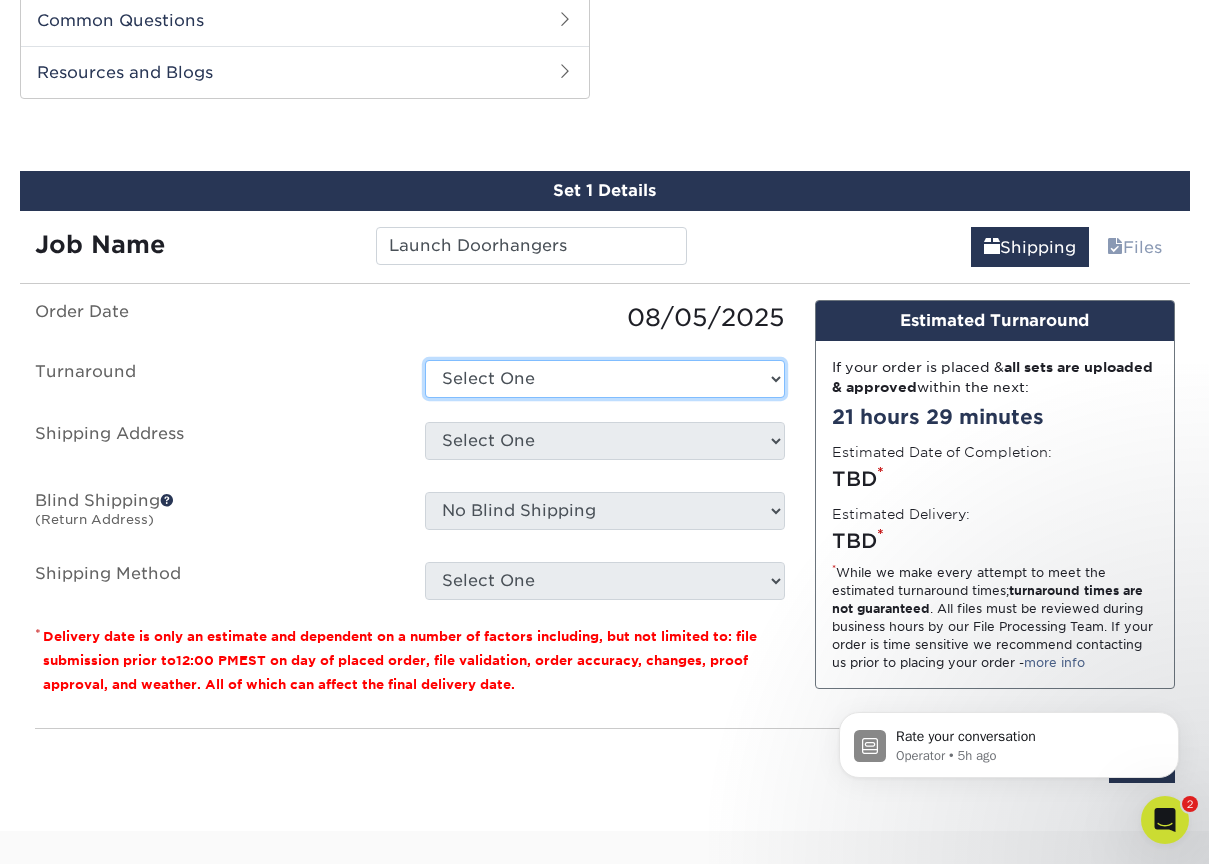 select on "9cd395b8-6b99-4c09-ac68-7bcea5e53304" 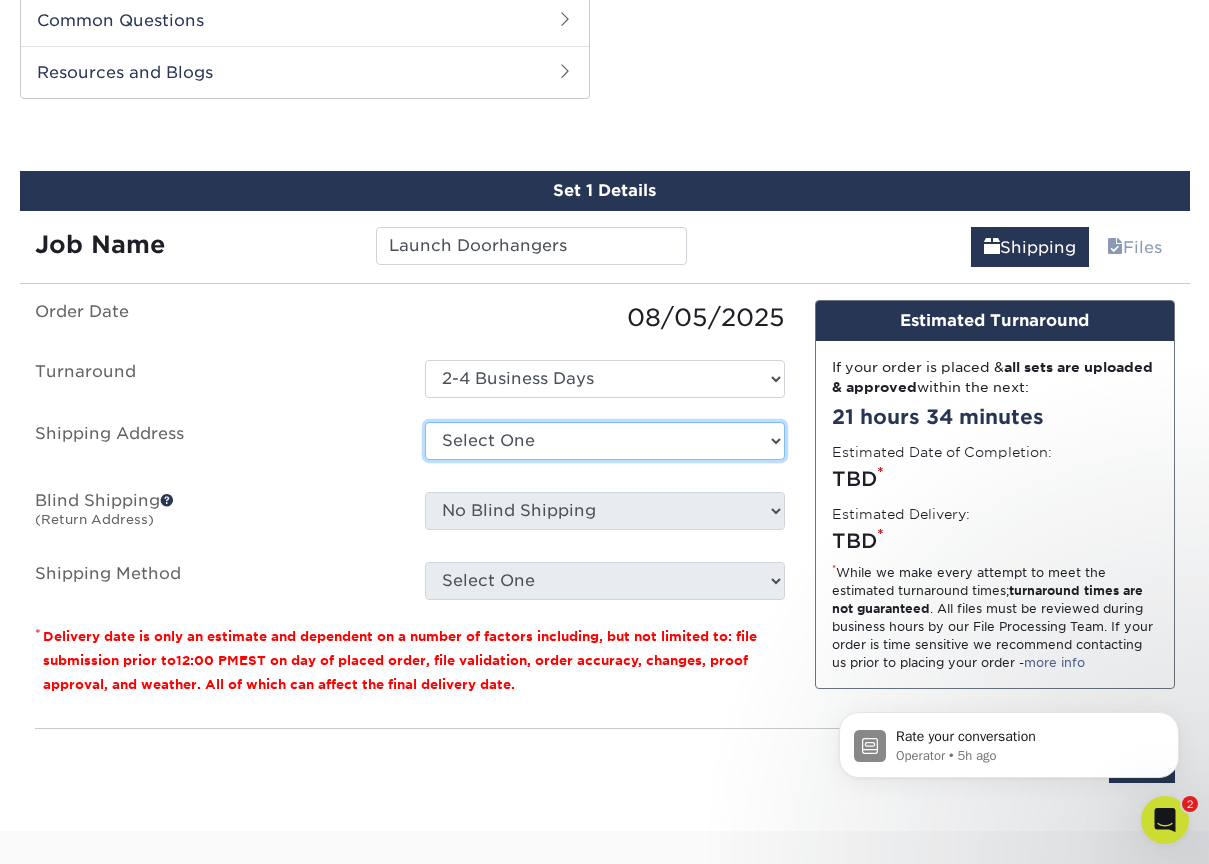 select on "200591" 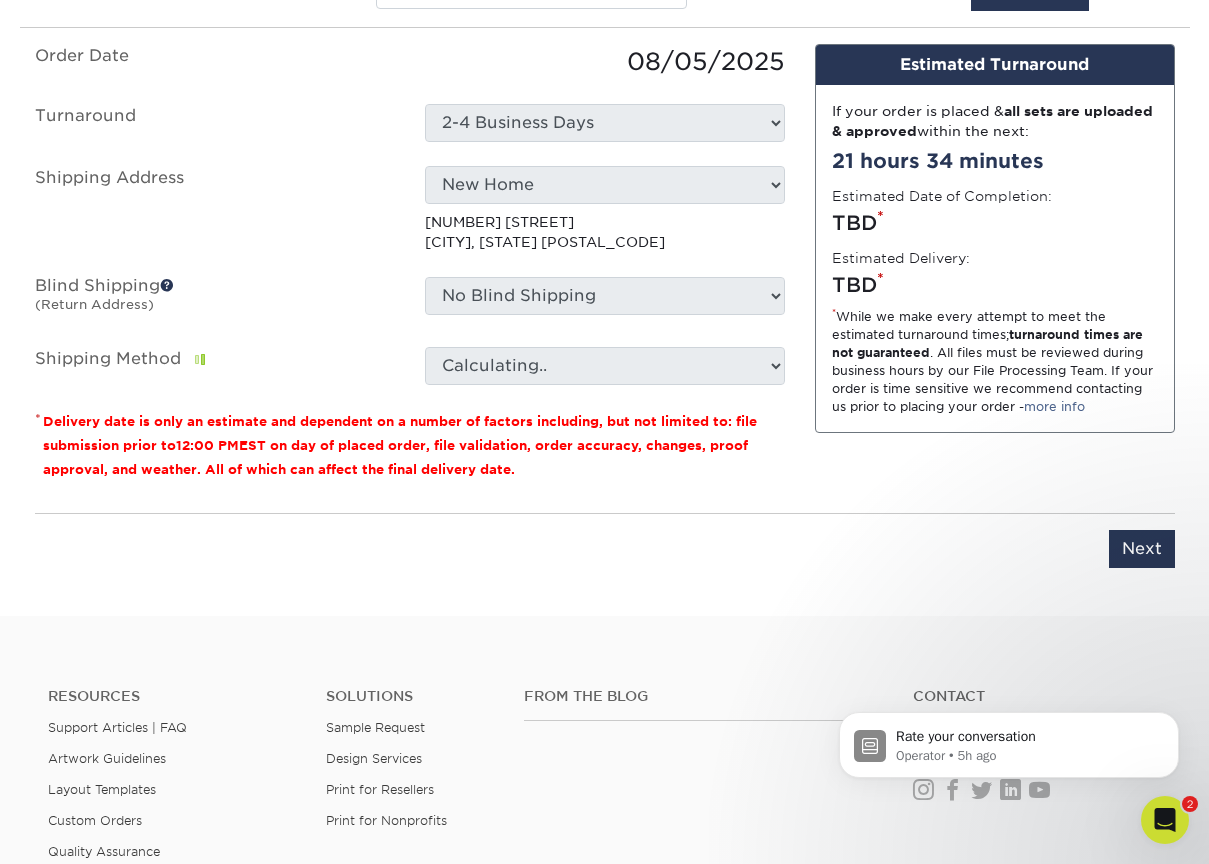 scroll, scrollTop: 1274, scrollLeft: 0, axis: vertical 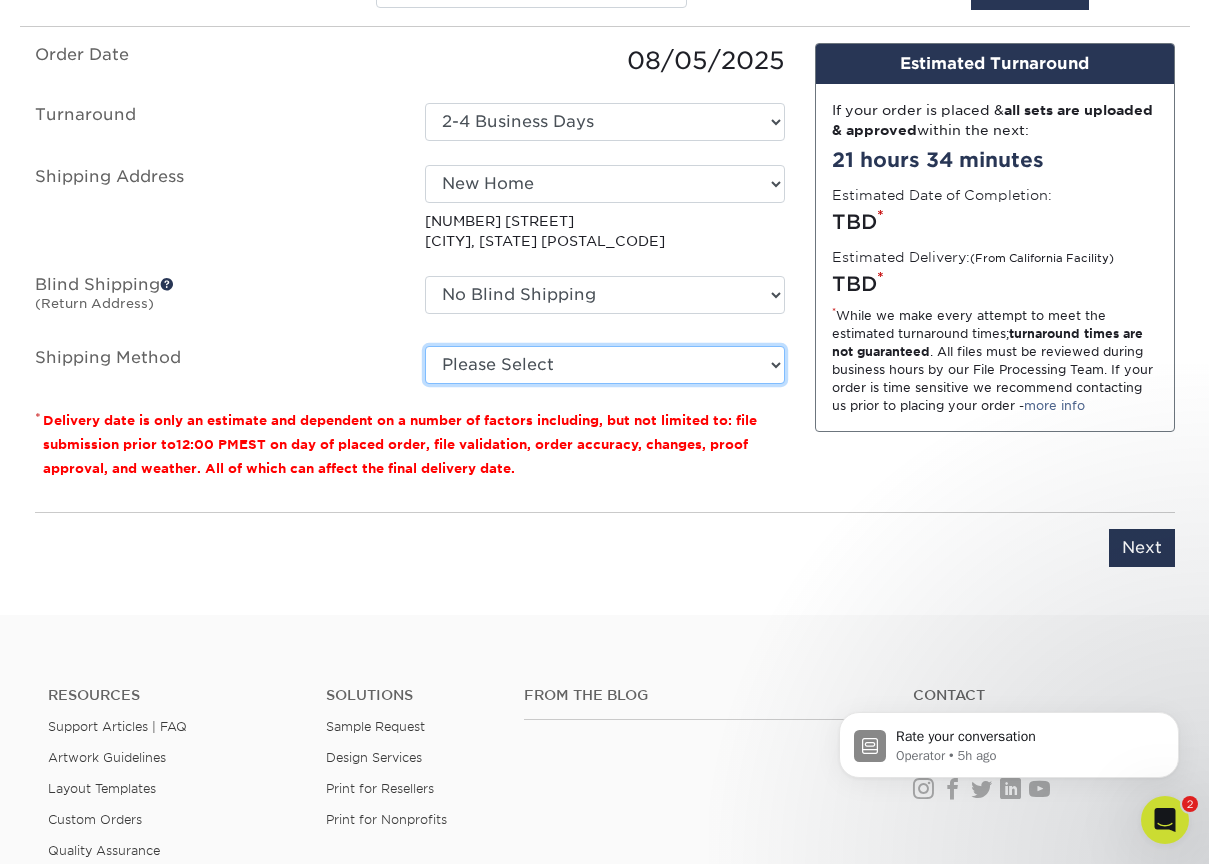 select on "03" 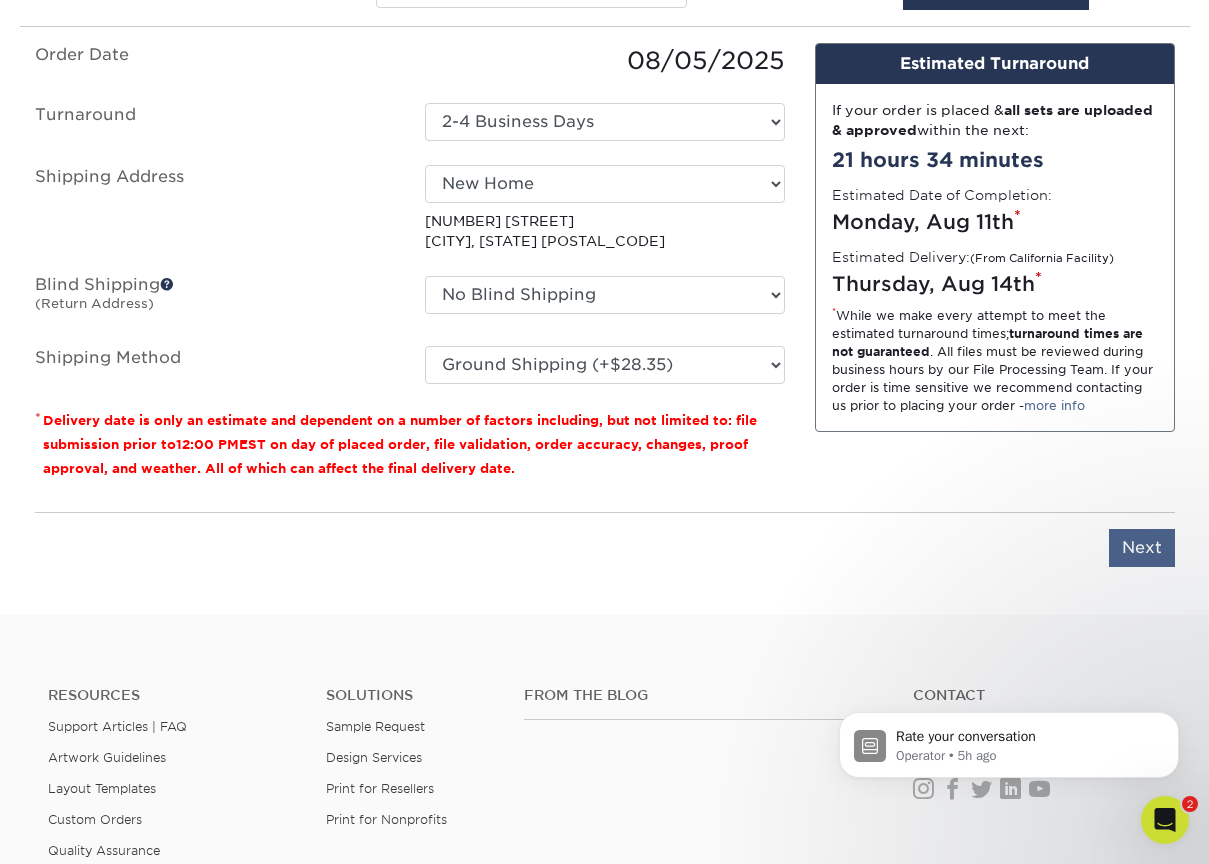 click on "Next" at bounding box center (1142, 548) 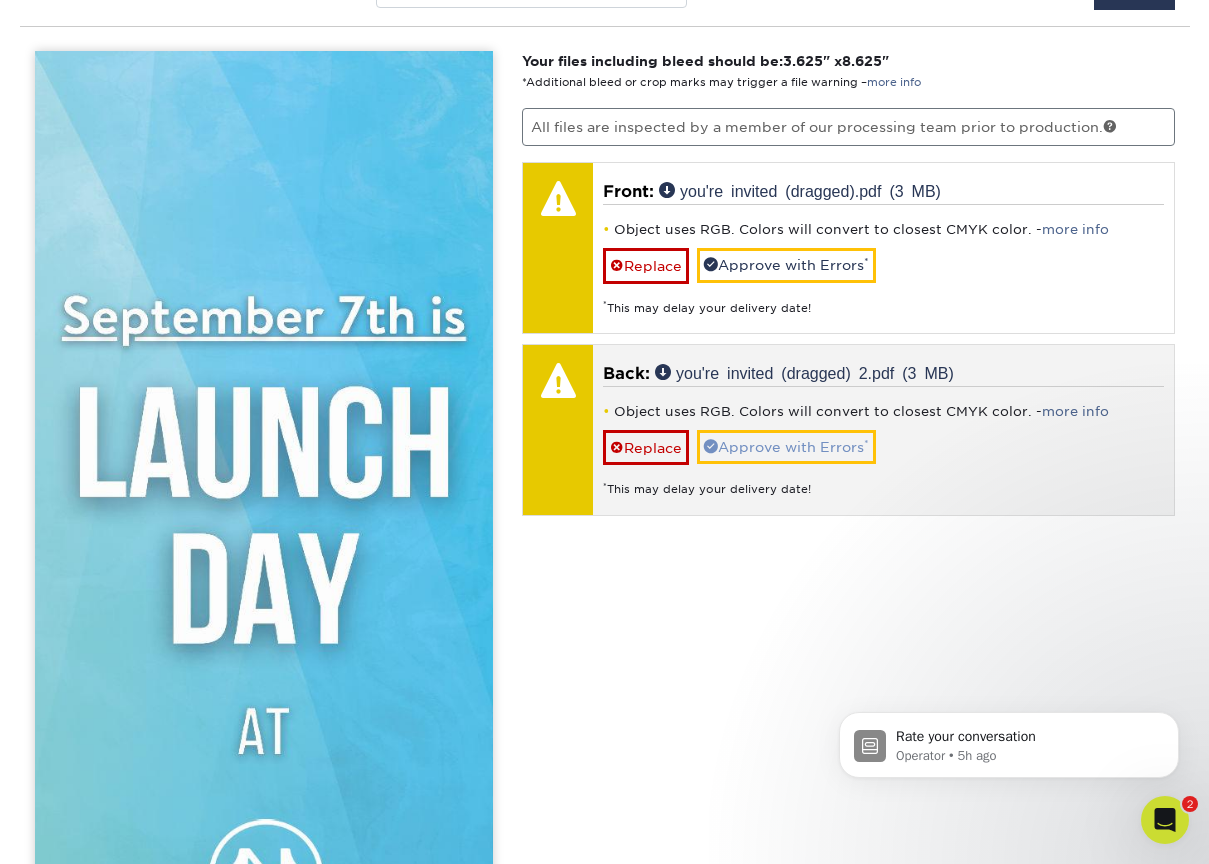 click on "Approve with Errors *" at bounding box center (786, 447) 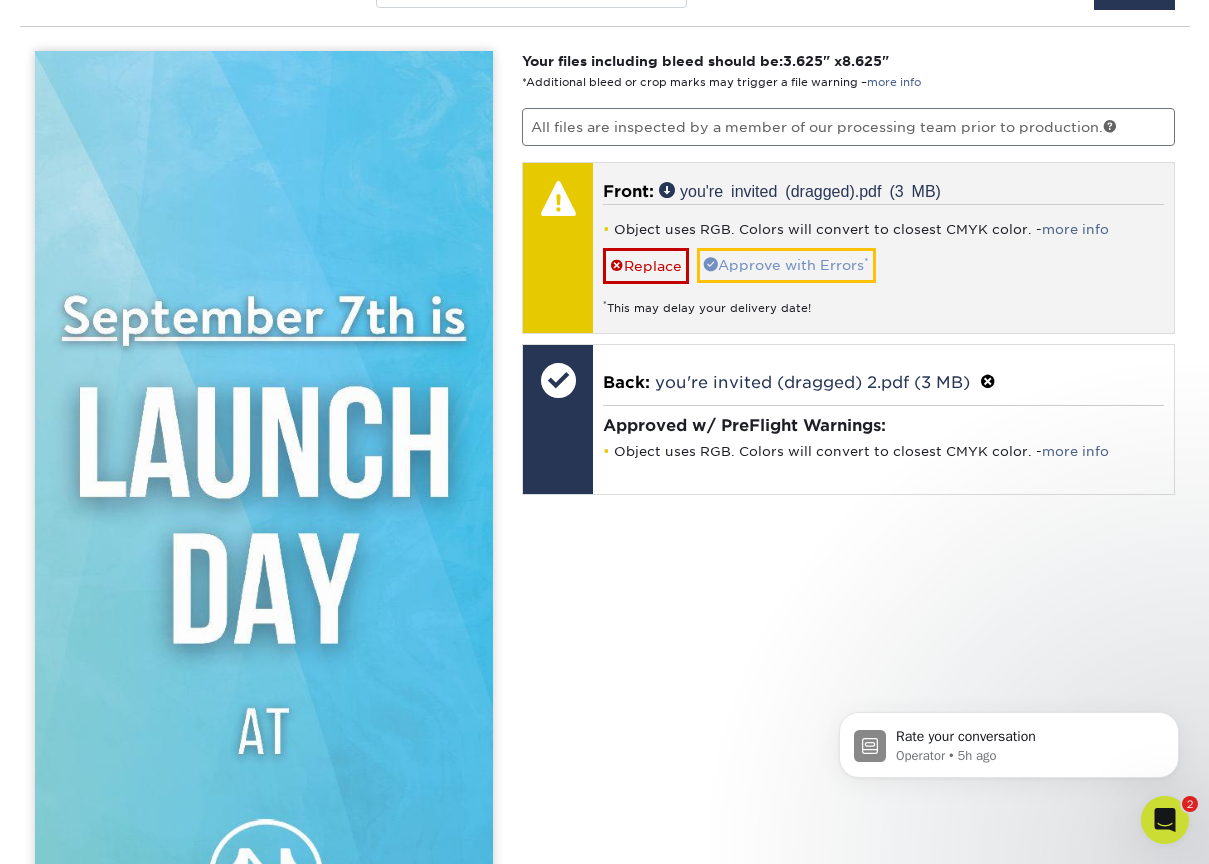 click on "Approve with Errors *" at bounding box center [786, 265] 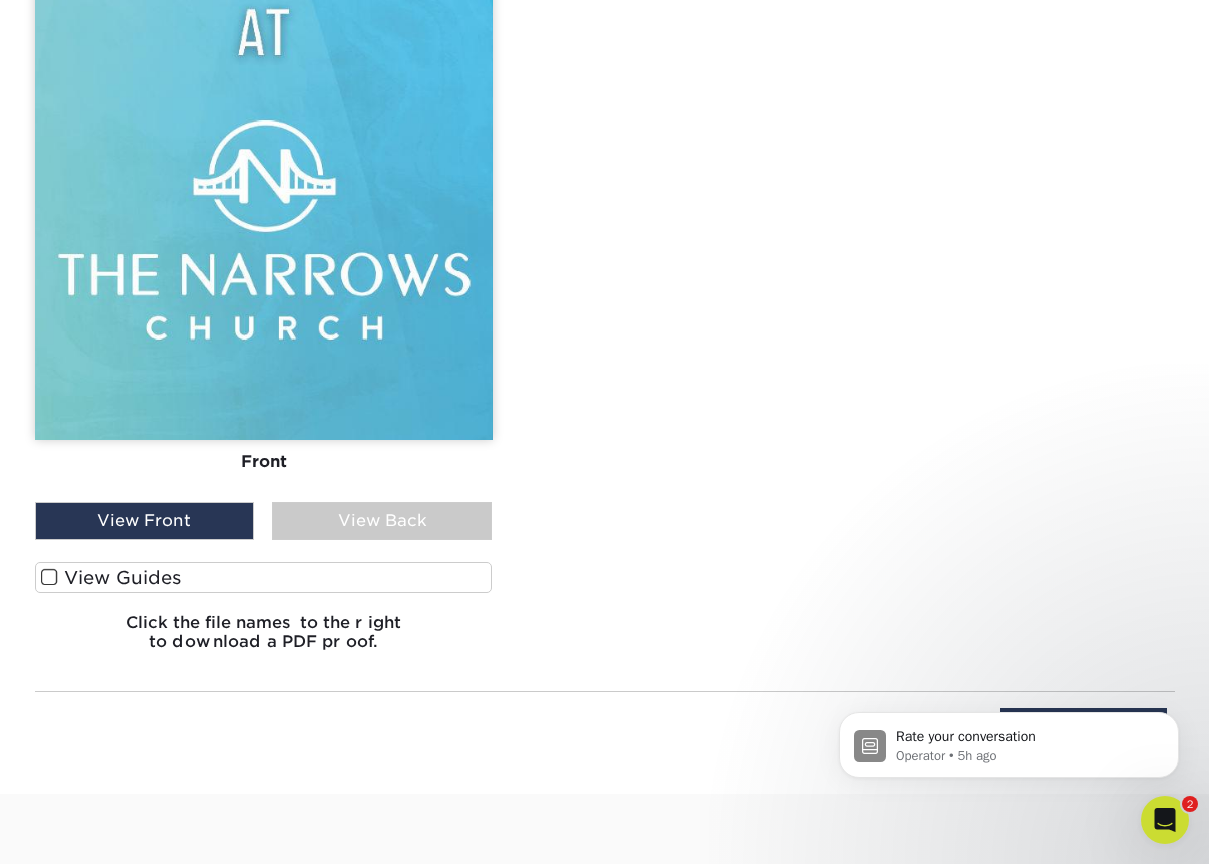 scroll, scrollTop: 2006, scrollLeft: 0, axis: vertical 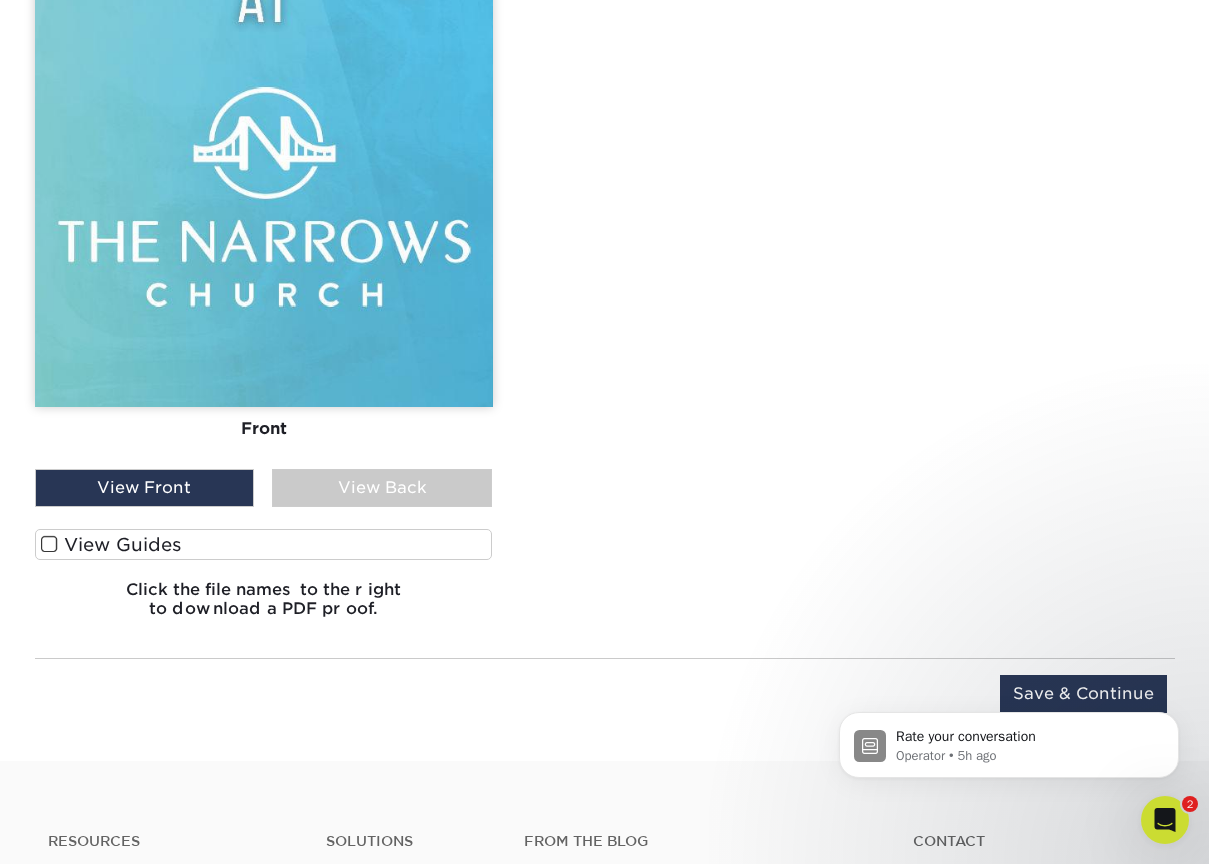 click on "View Back" at bounding box center [382, 488] 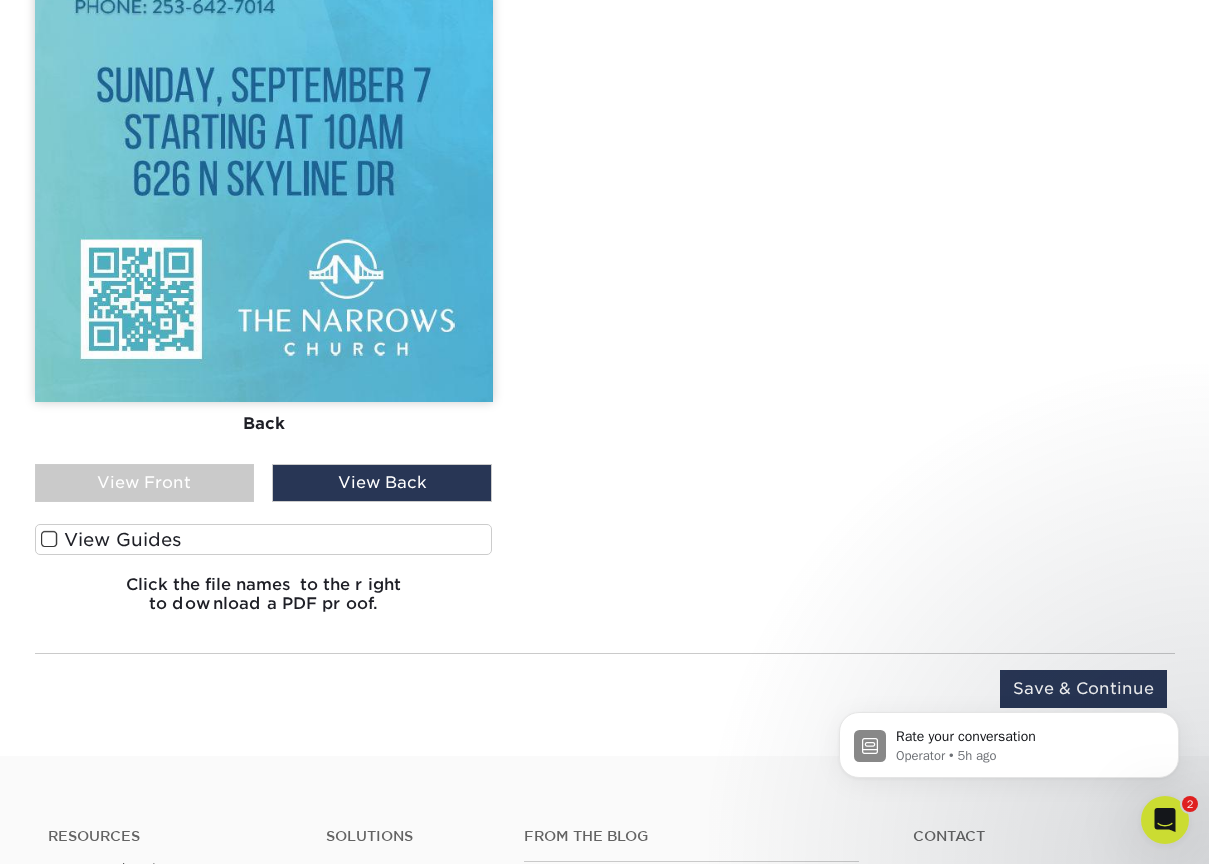 scroll, scrollTop: 2021, scrollLeft: 0, axis: vertical 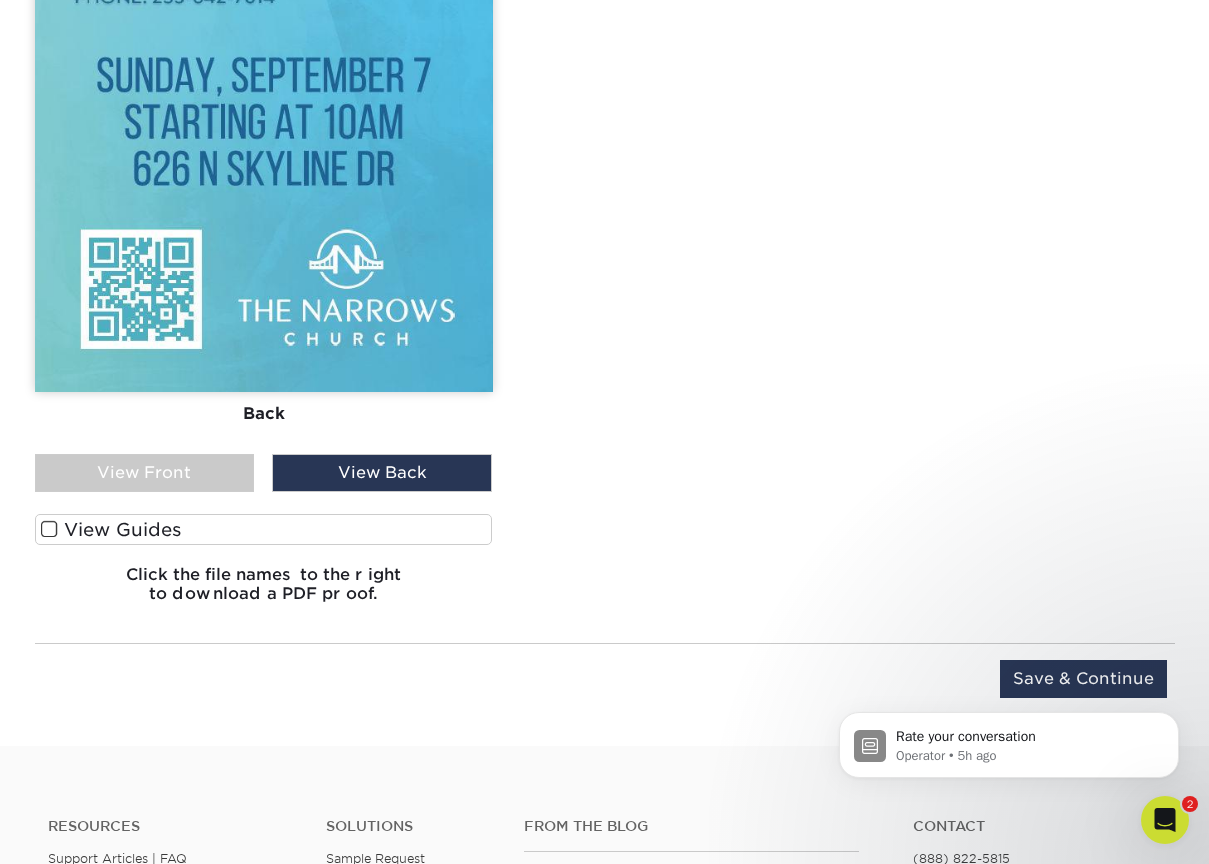 click at bounding box center [49, 529] 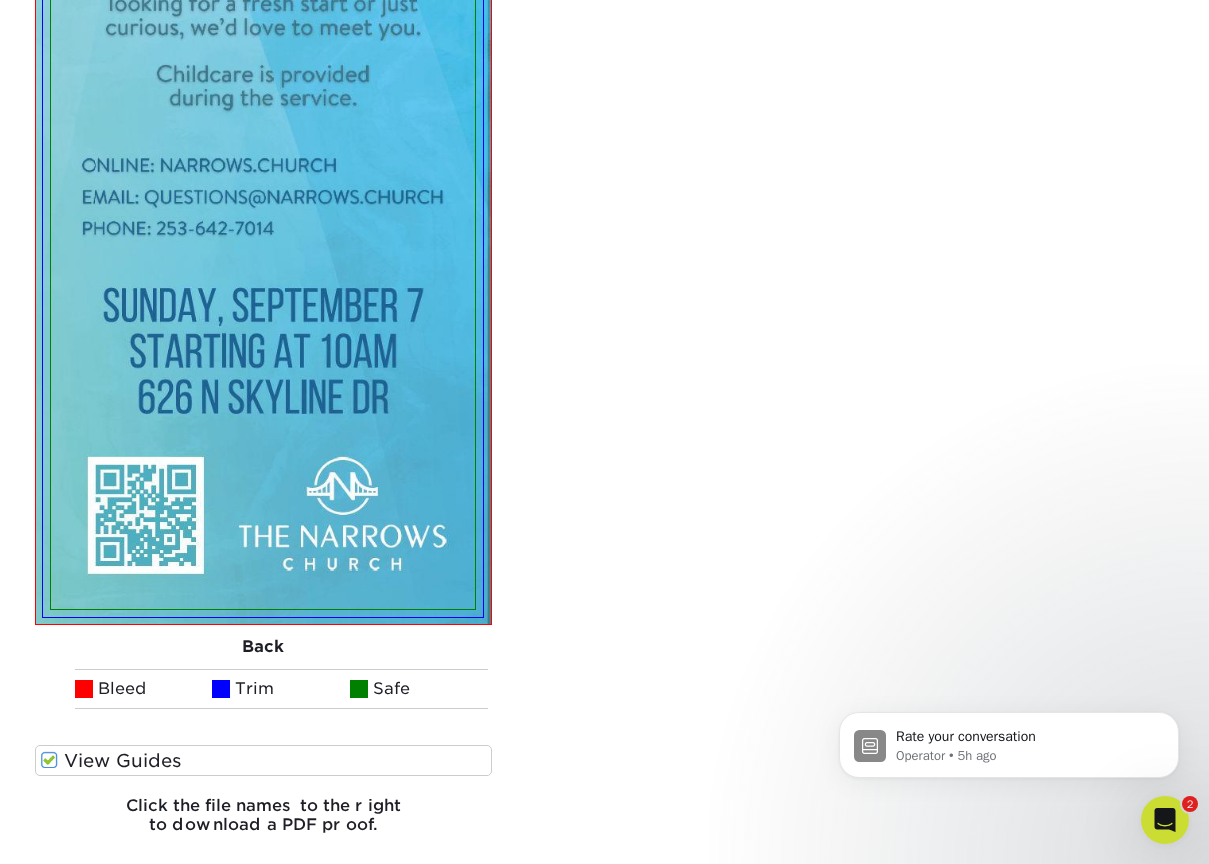 scroll, scrollTop: 2916, scrollLeft: 0, axis: vertical 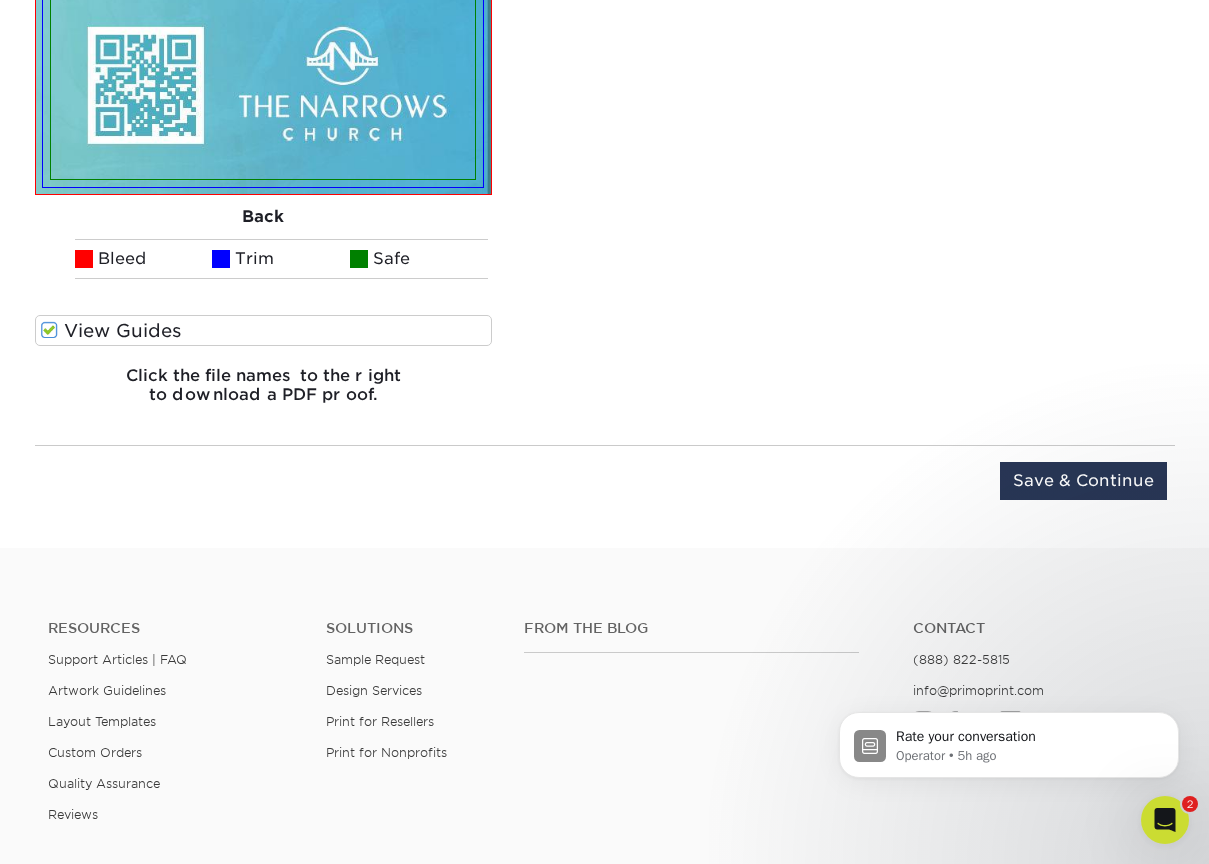click at bounding box center [49, 330] 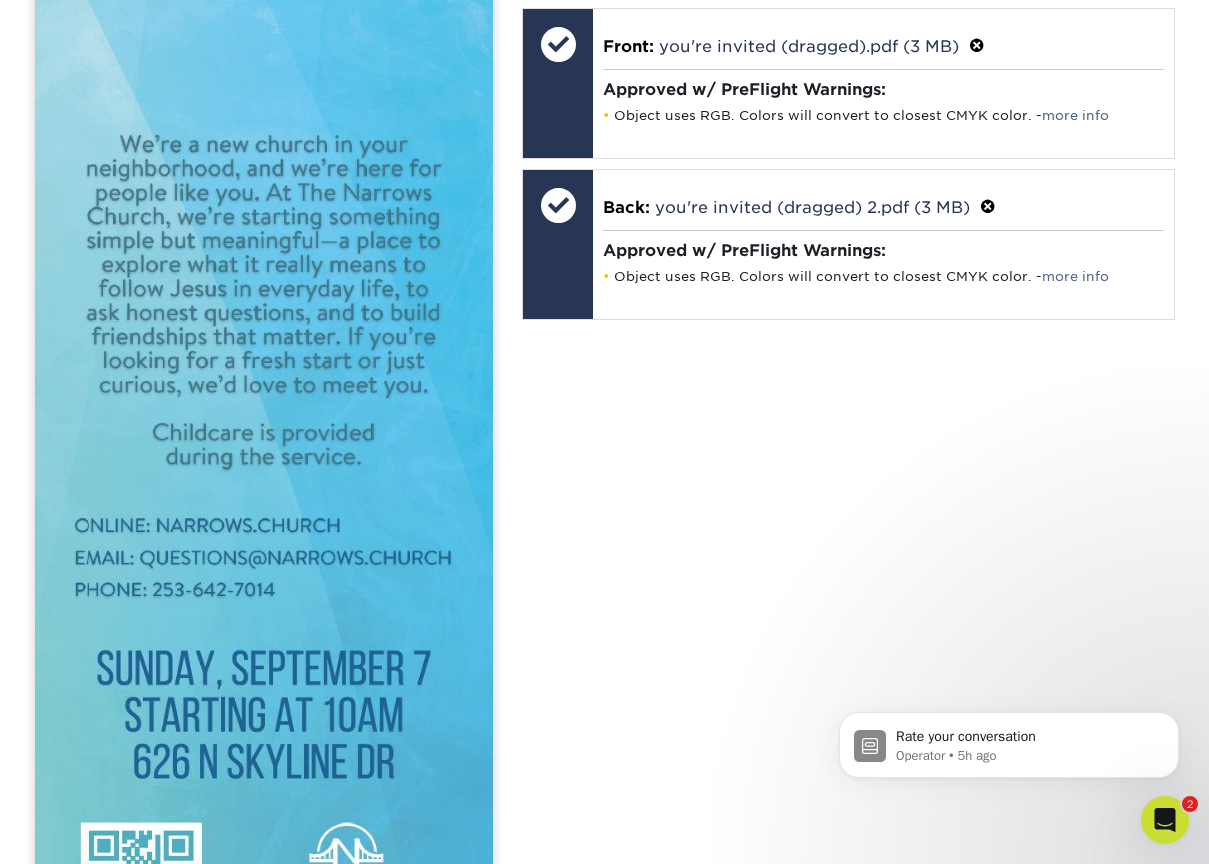 scroll, scrollTop: 1426, scrollLeft: 0, axis: vertical 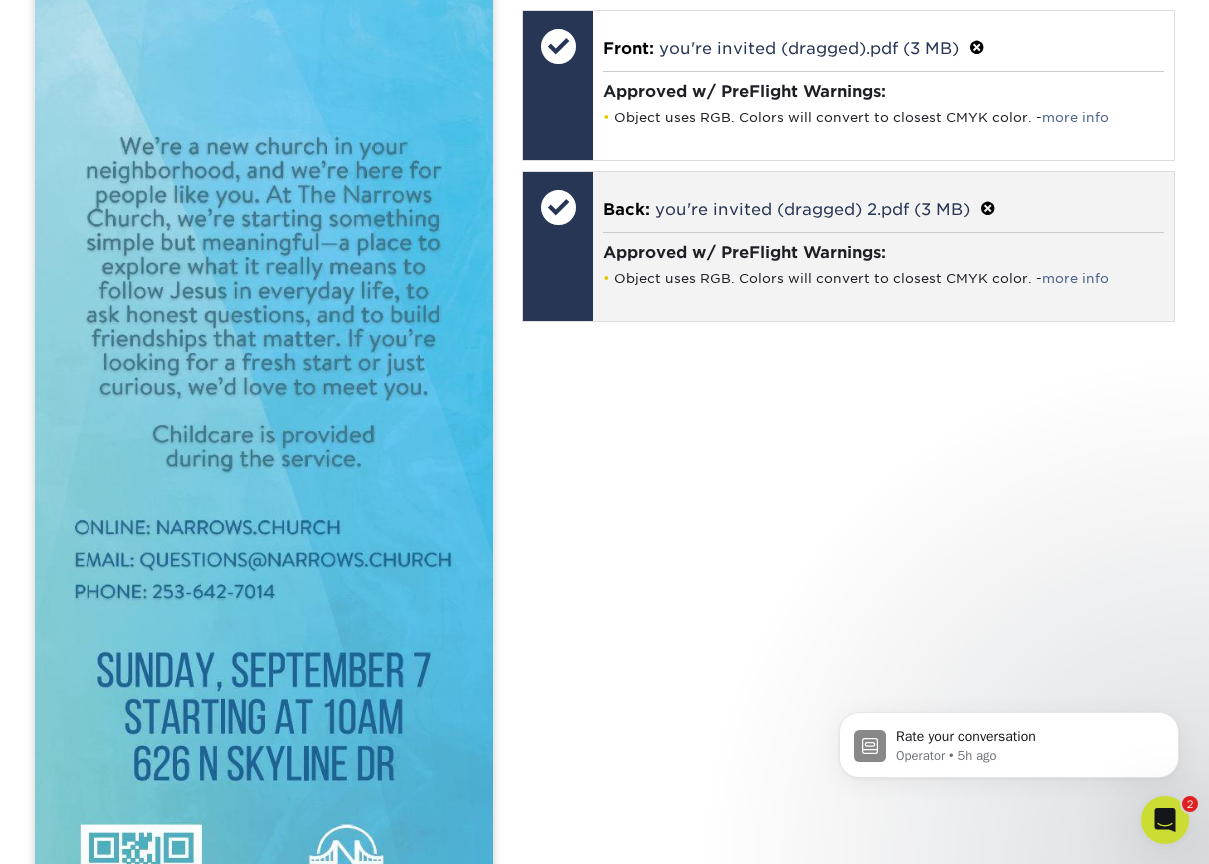 click at bounding box center [988, 209] 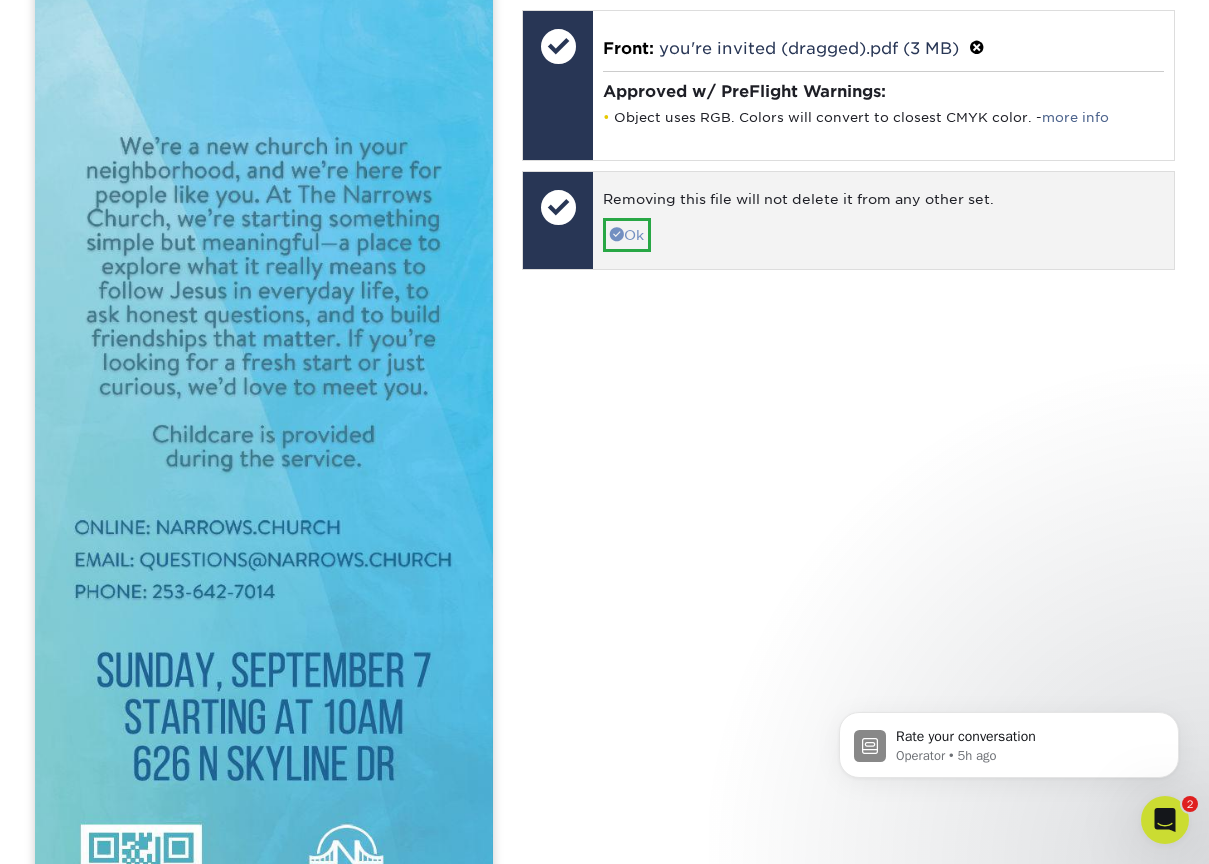 click on "Ok" at bounding box center [627, 235] 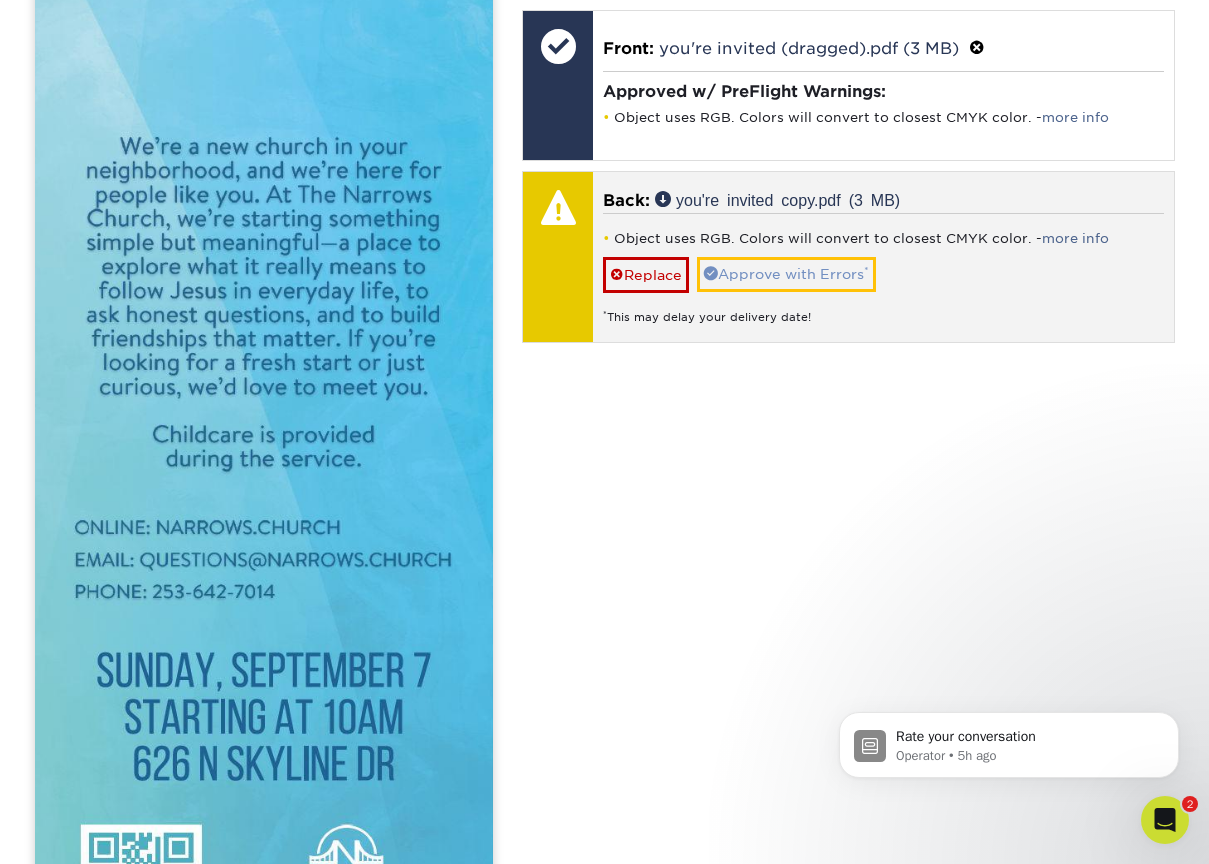 click on "Approve with Errors *" at bounding box center [786, 274] 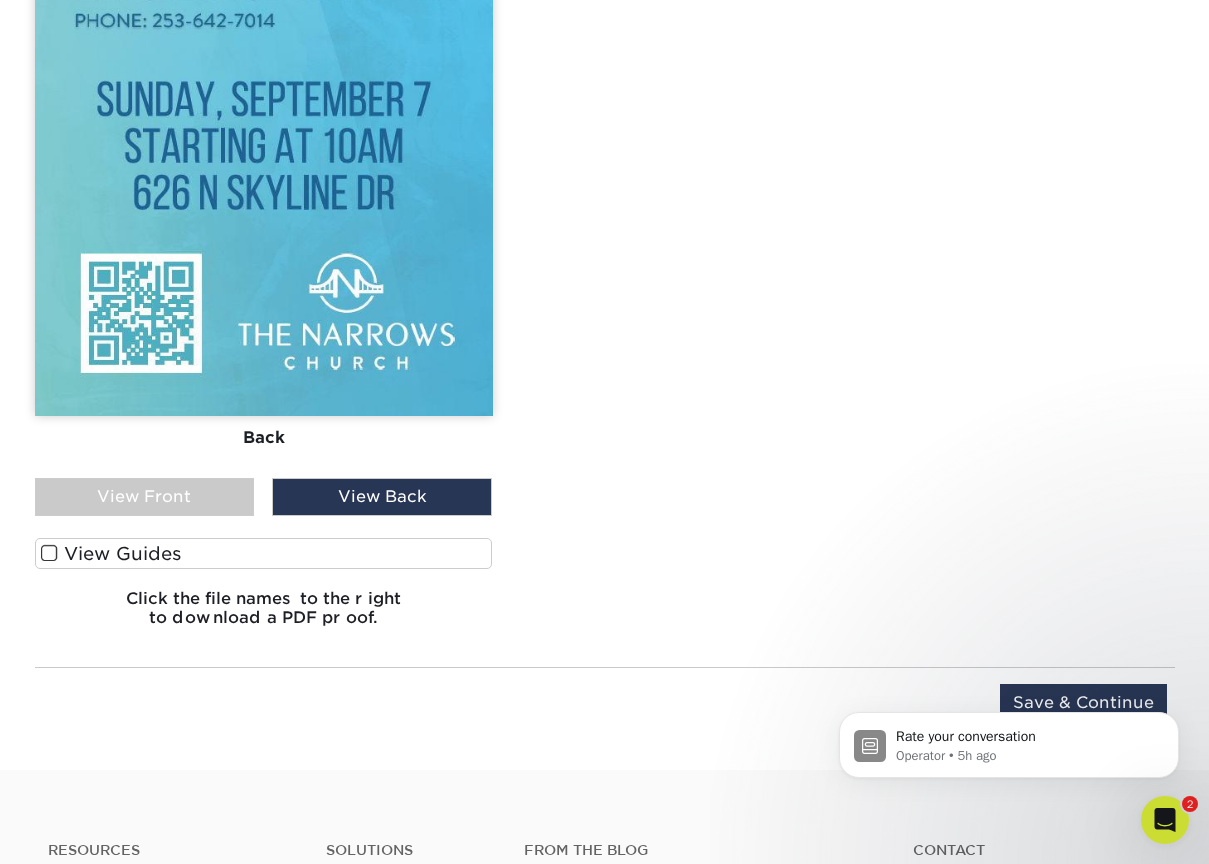 scroll, scrollTop: 2002, scrollLeft: 0, axis: vertical 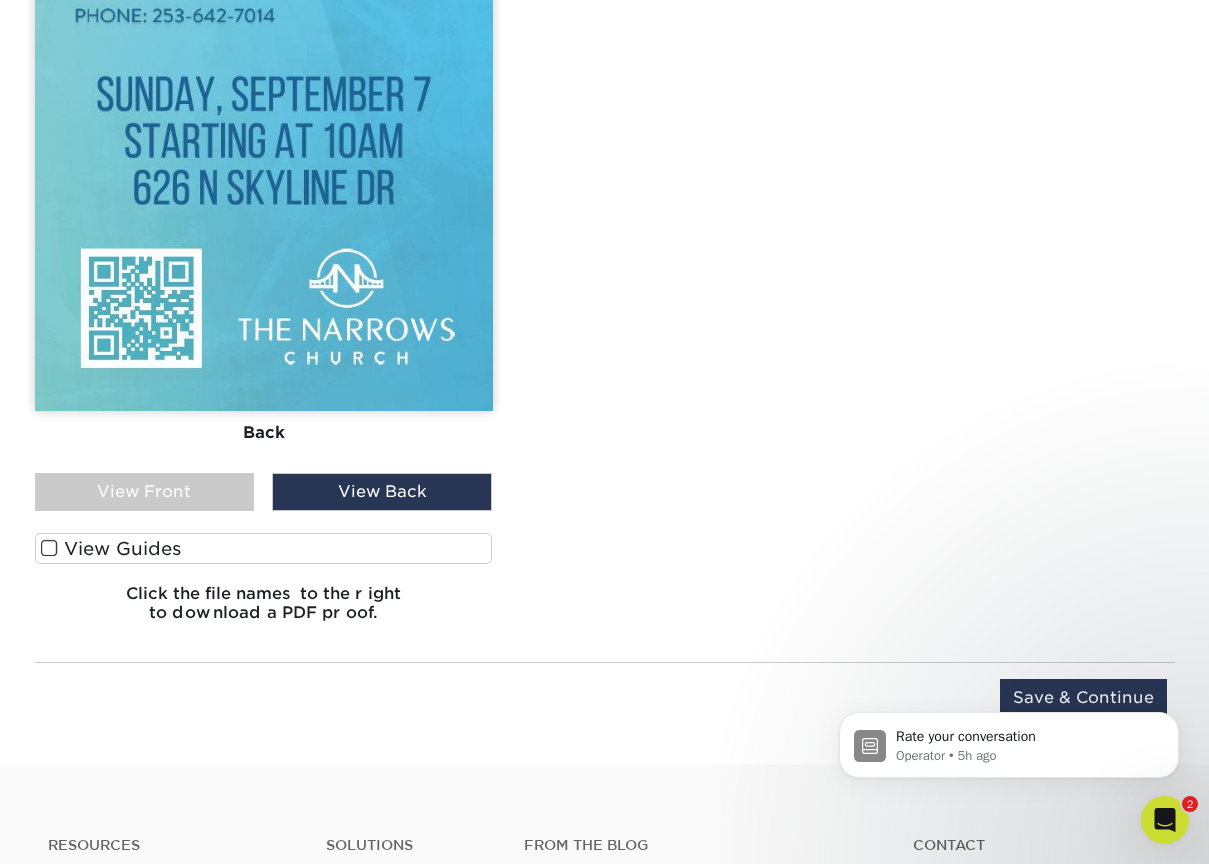 click on "Rate your conversation Operator • 5h ago" at bounding box center (1009, 740) 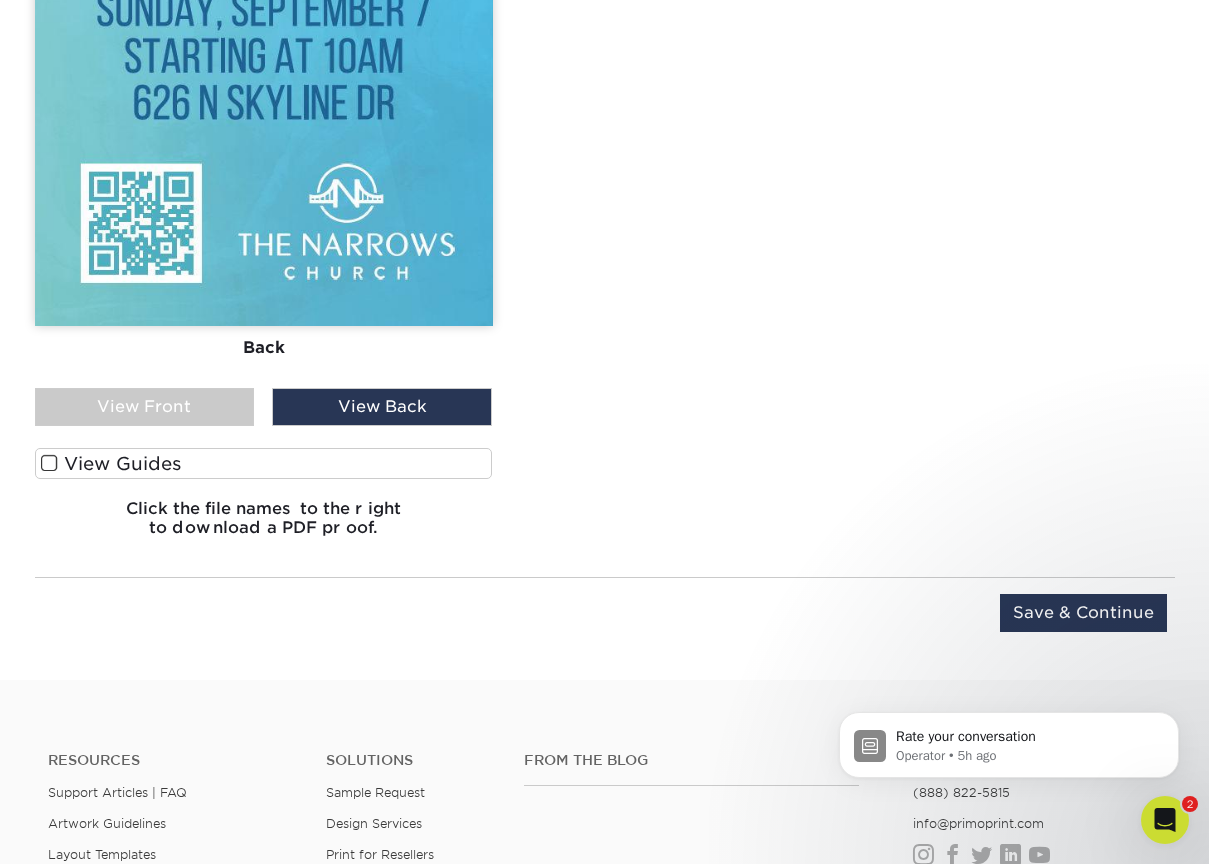 scroll, scrollTop: 2102, scrollLeft: 1, axis: both 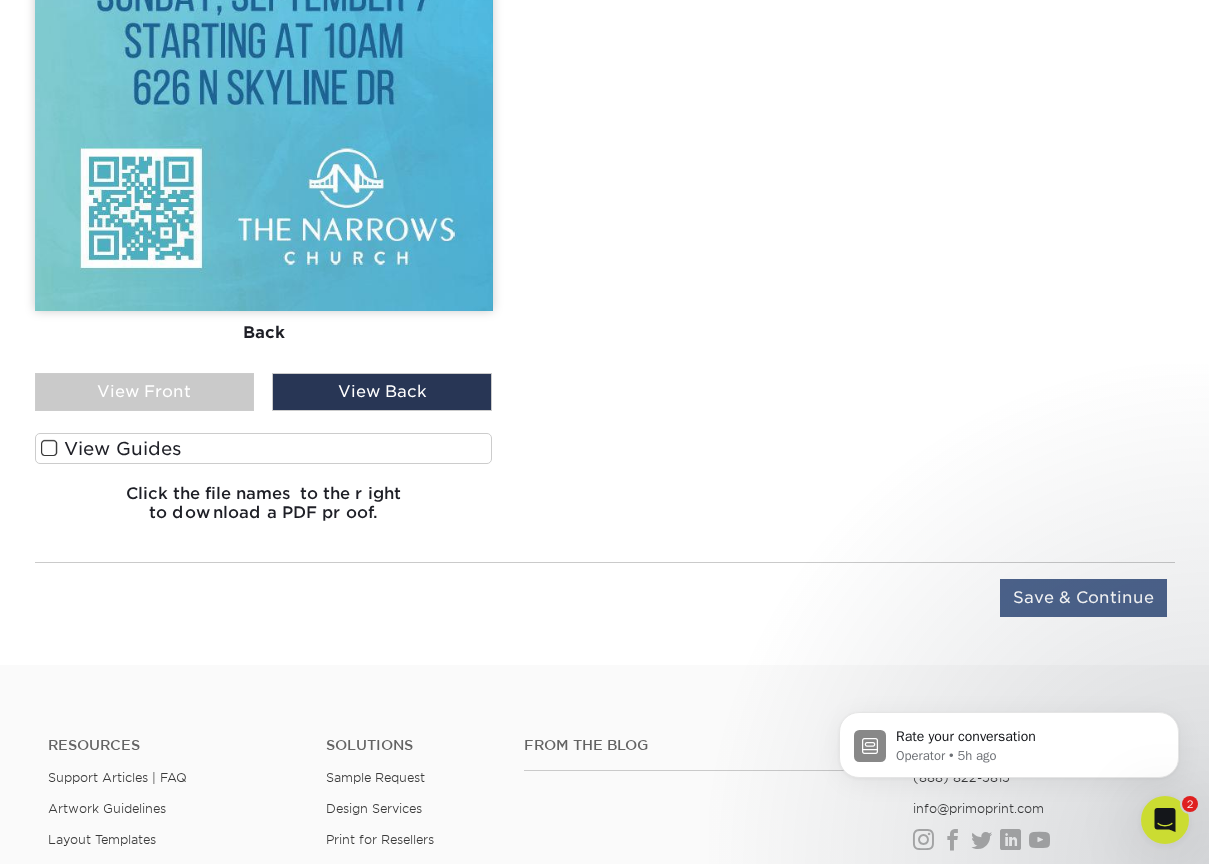 click on "Save & Continue" at bounding box center [1083, 598] 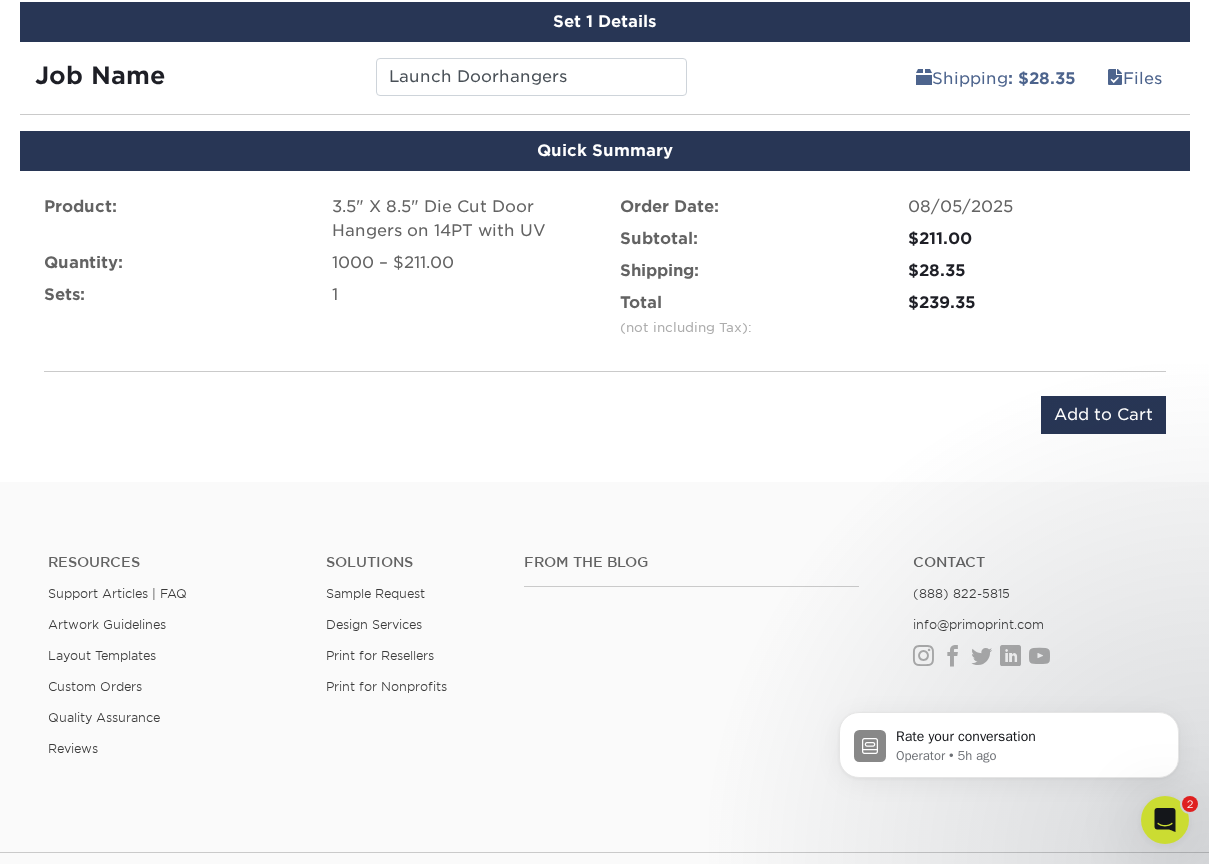 scroll, scrollTop: 1187, scrollLeft: 0, axis: vertical 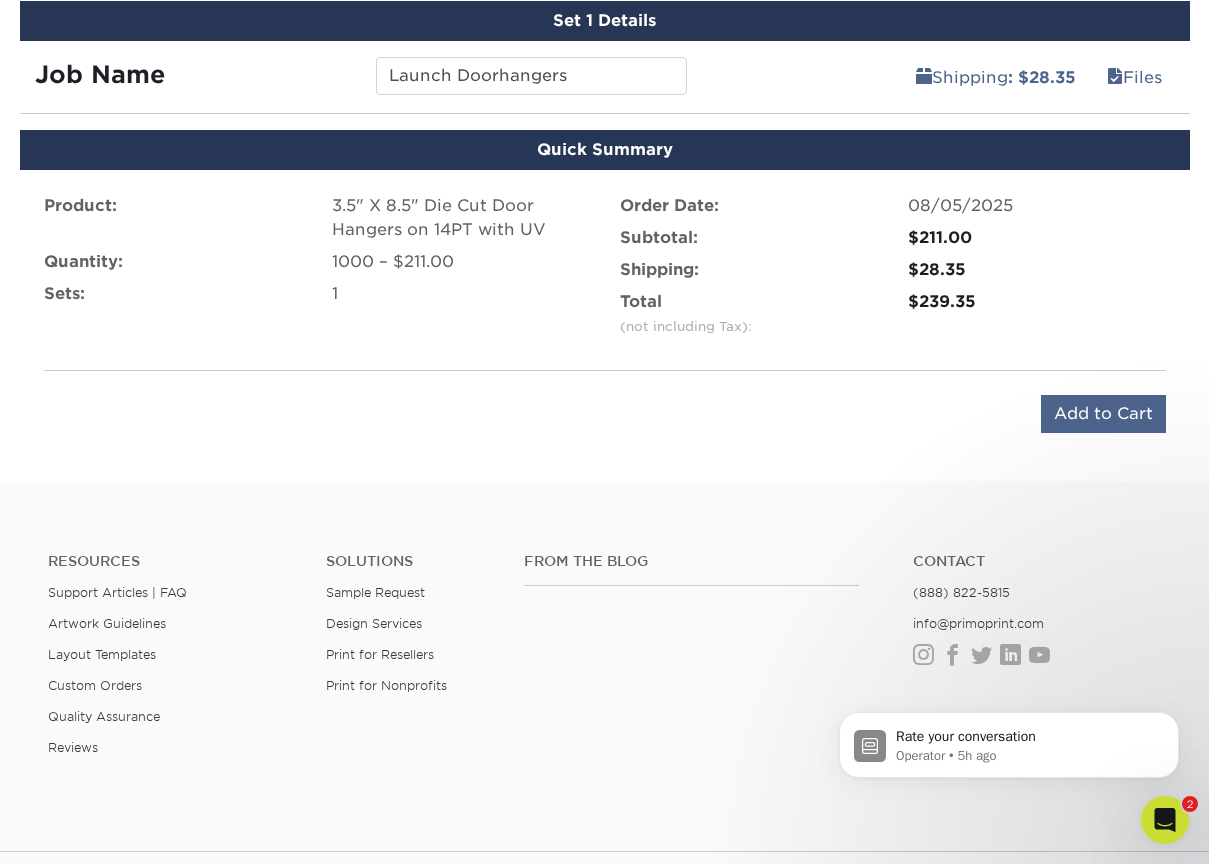 click on "Add to Cart" at bounding box center [1103, 414] 